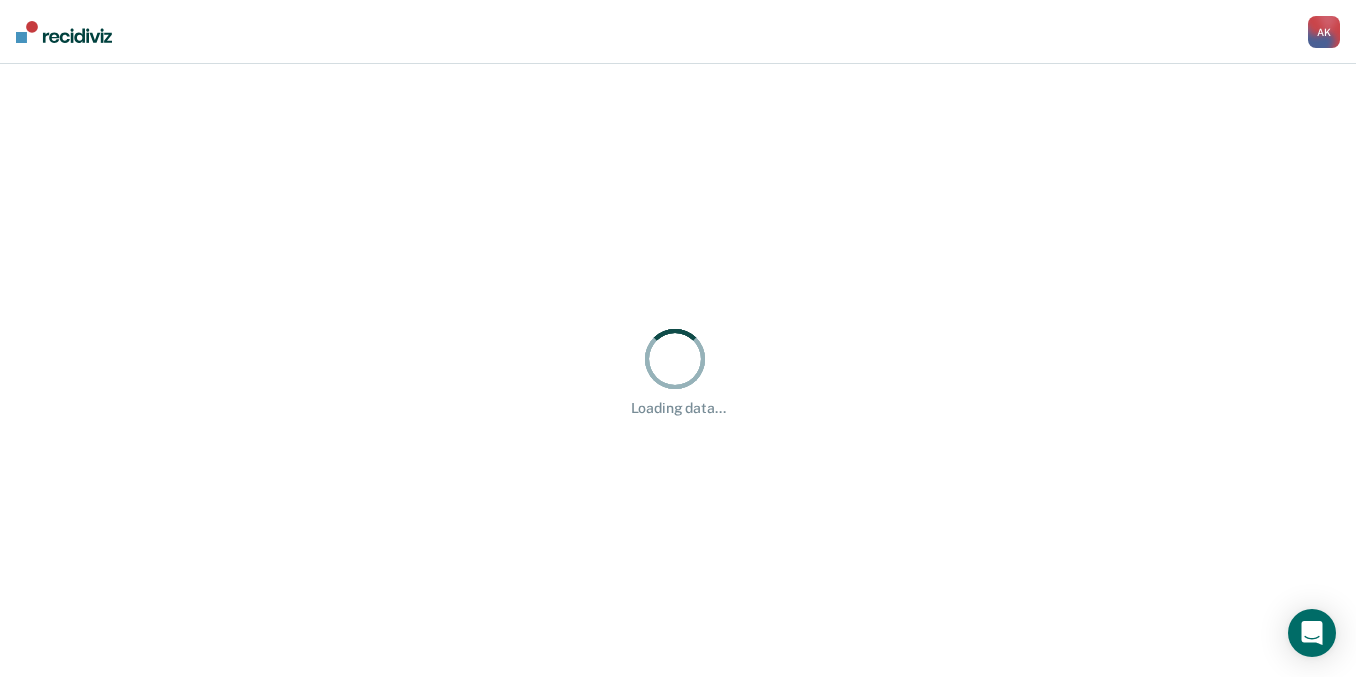 scroll, scrollTop: 0, scrollLeft: 0, axis: both 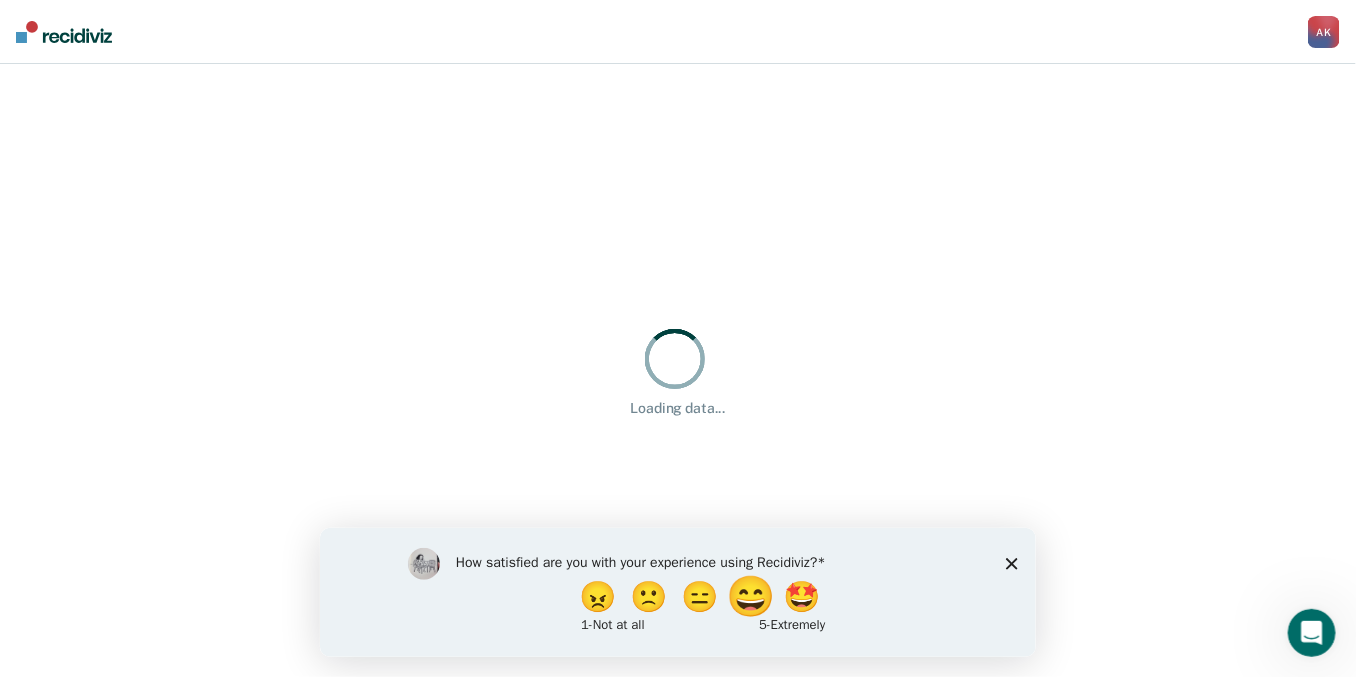 click on "😄" at bounding box center [752, 596] 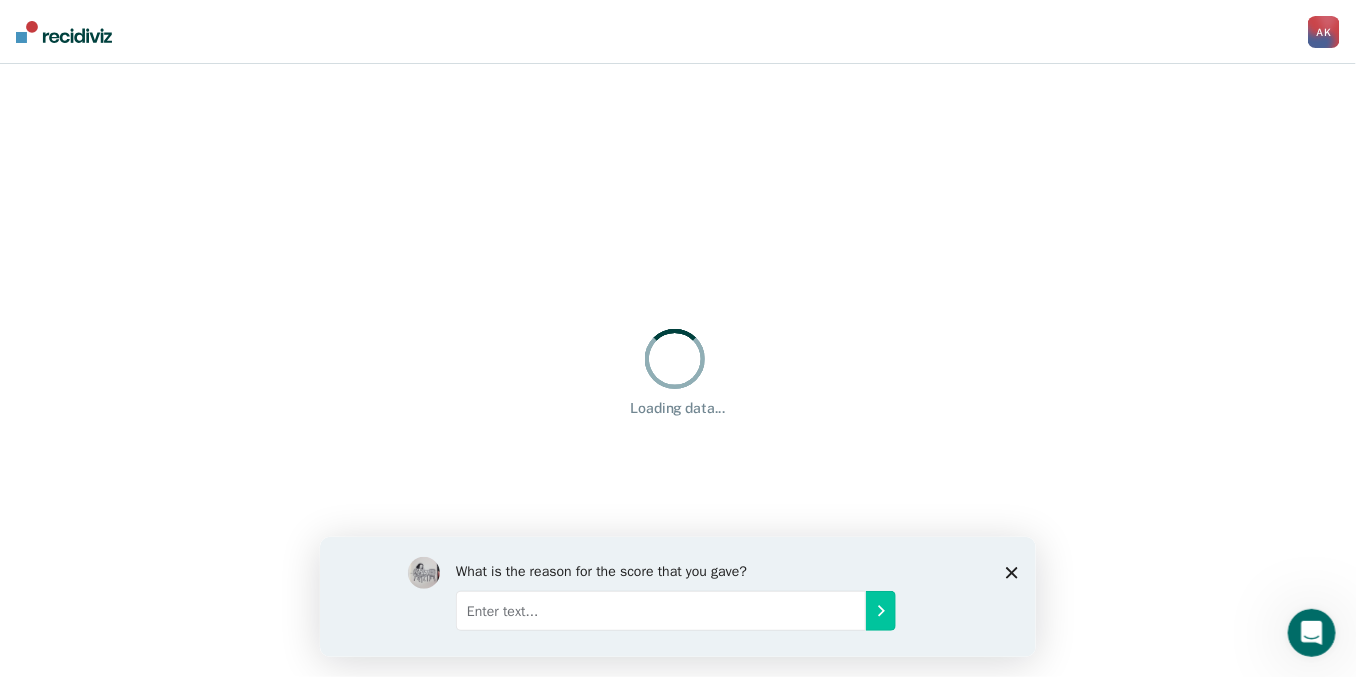 click on "What is the reason for the score that you gave?" at bounding box center (677, 596) 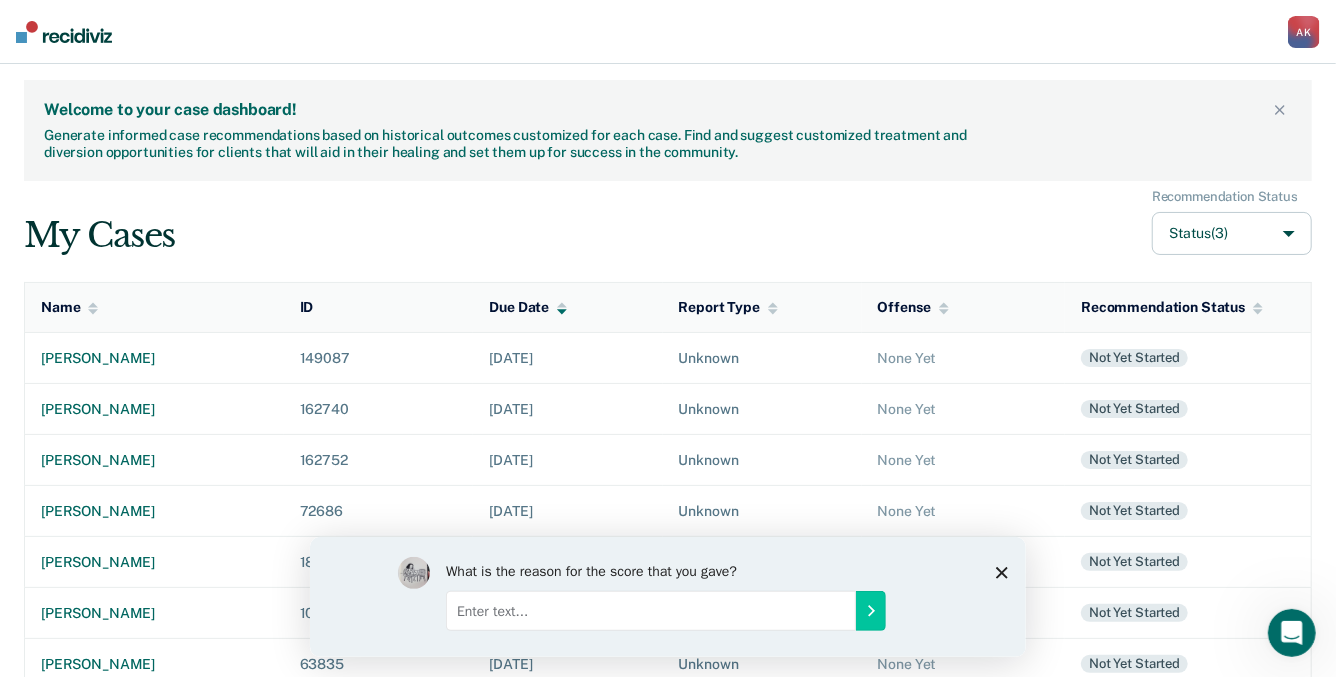 click at bounding box center (650, 610) 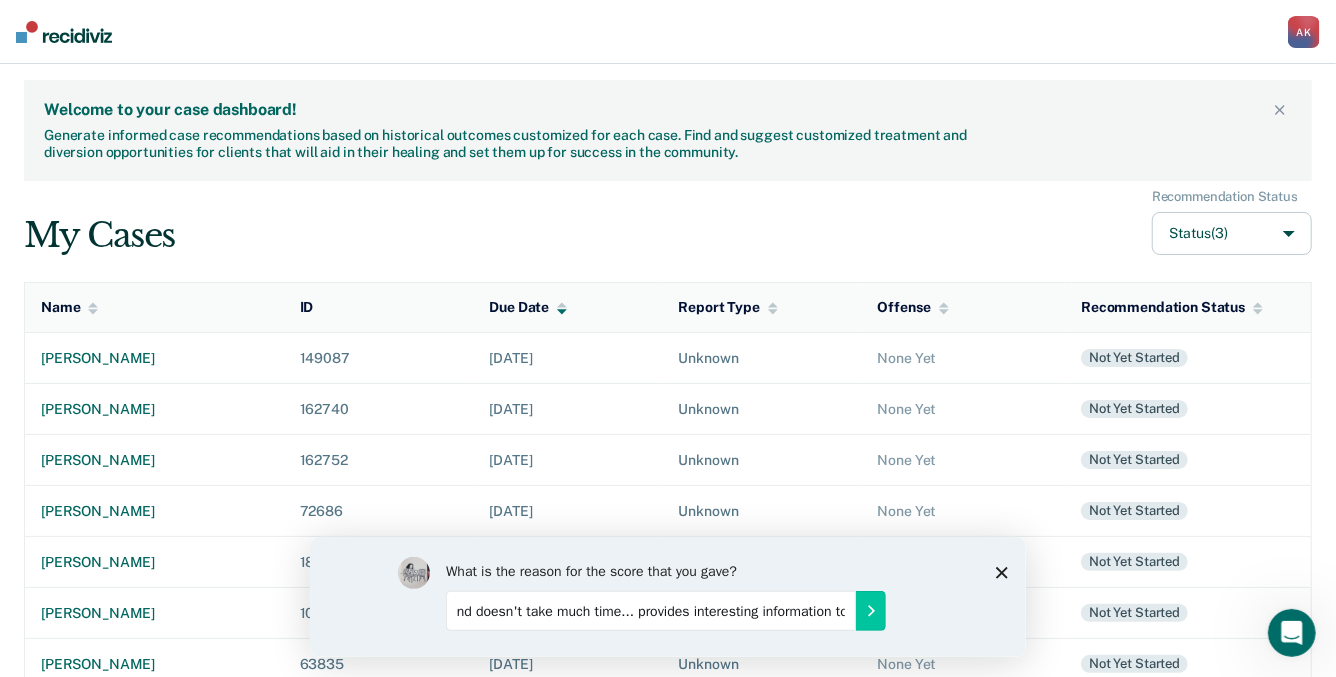 scroll, scrollTop: 0, scrollLeft: 72, axis: horizontal 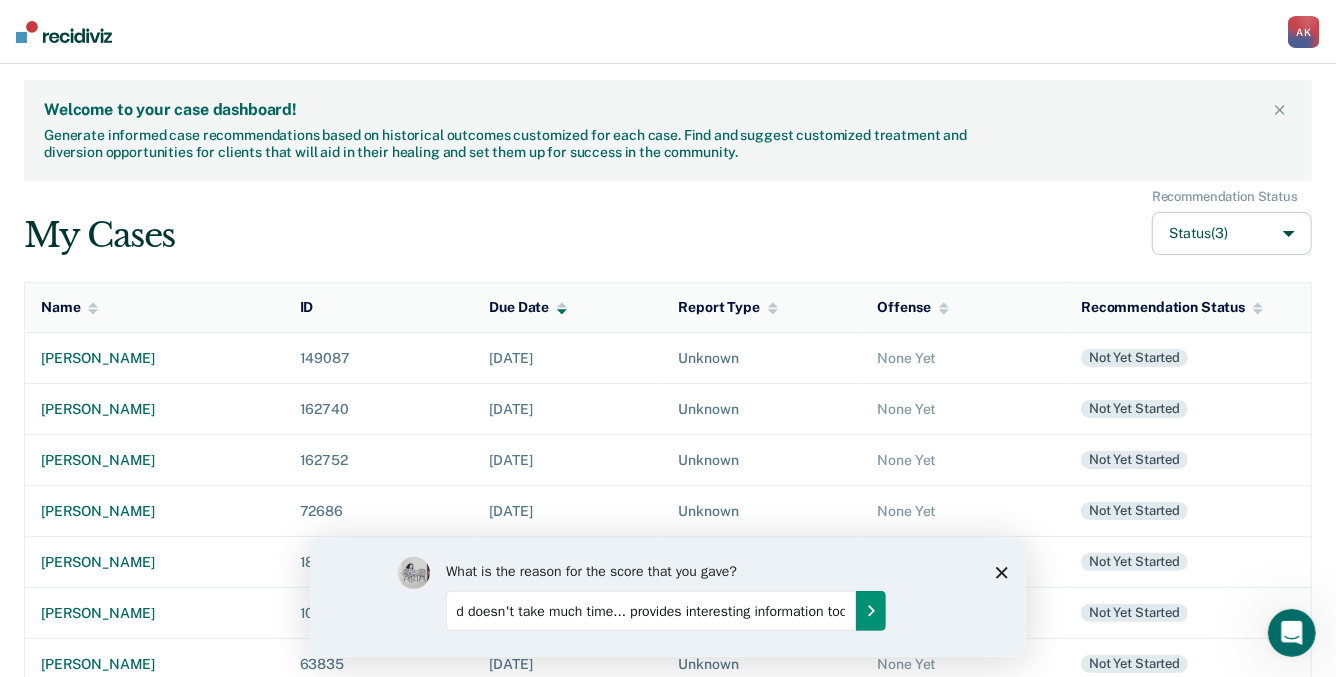 type on "It's easy and doesn't take much time... provides interesting information too" 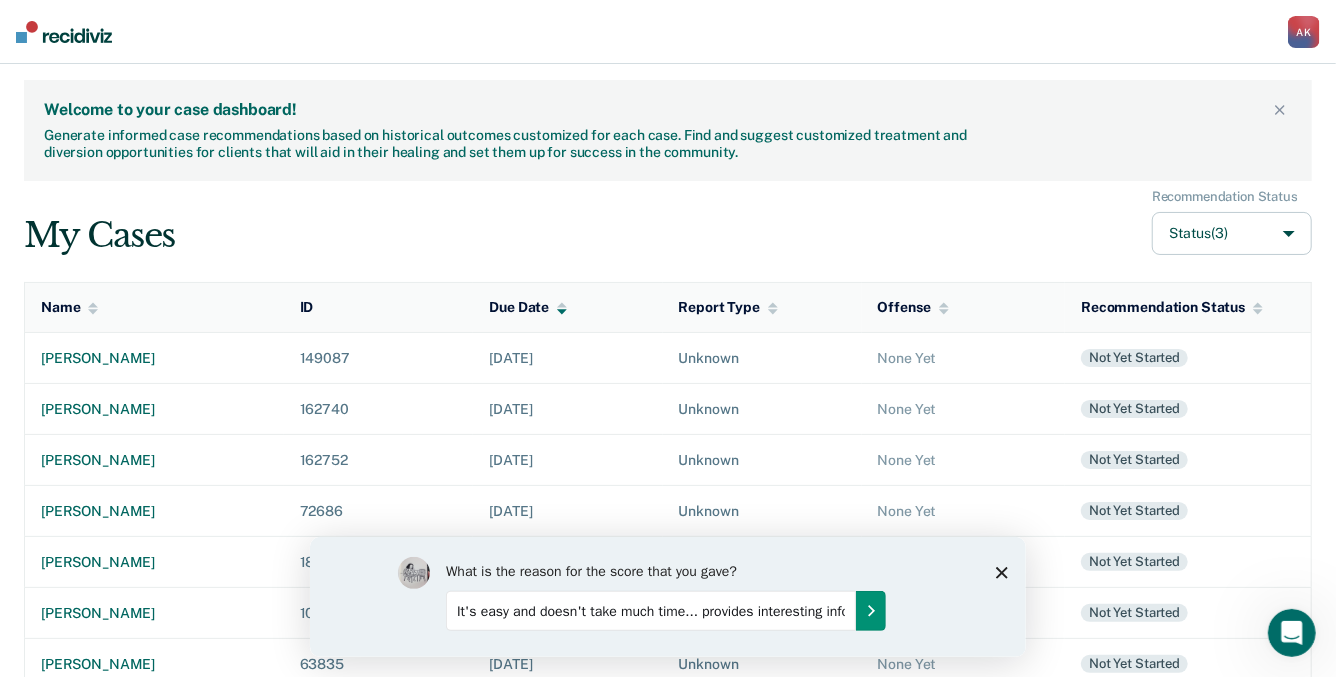 click 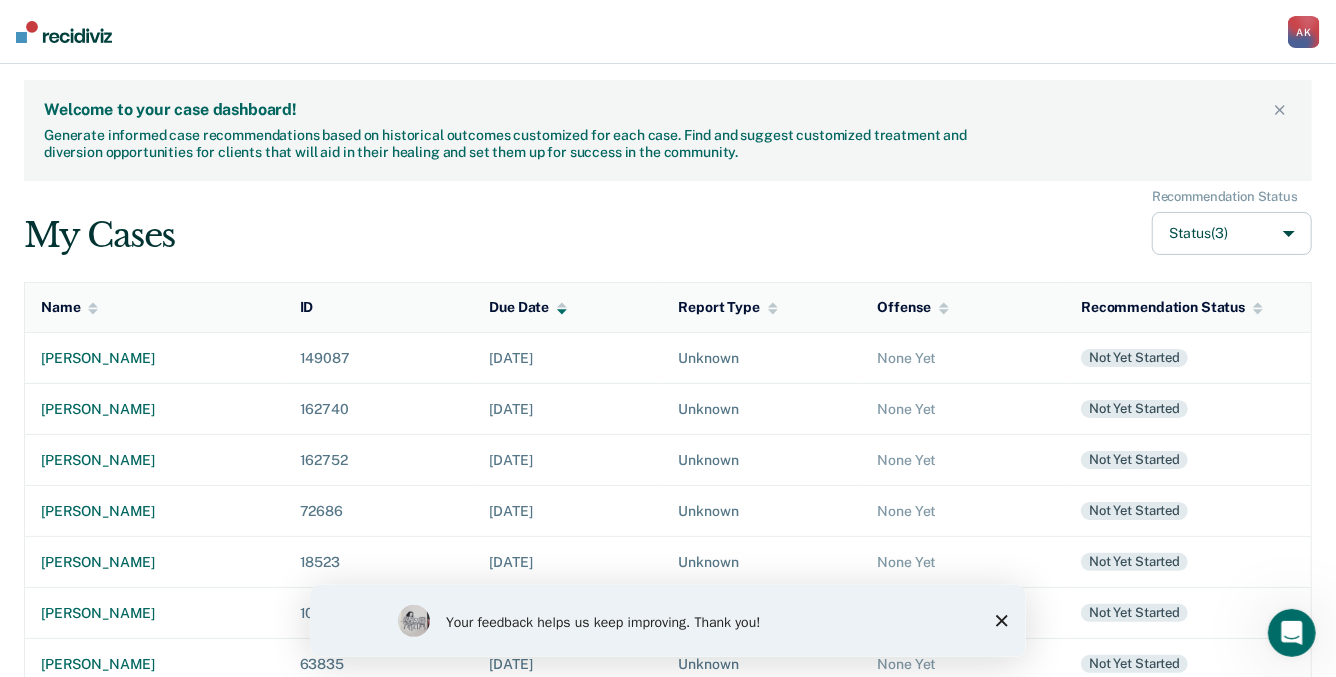 click 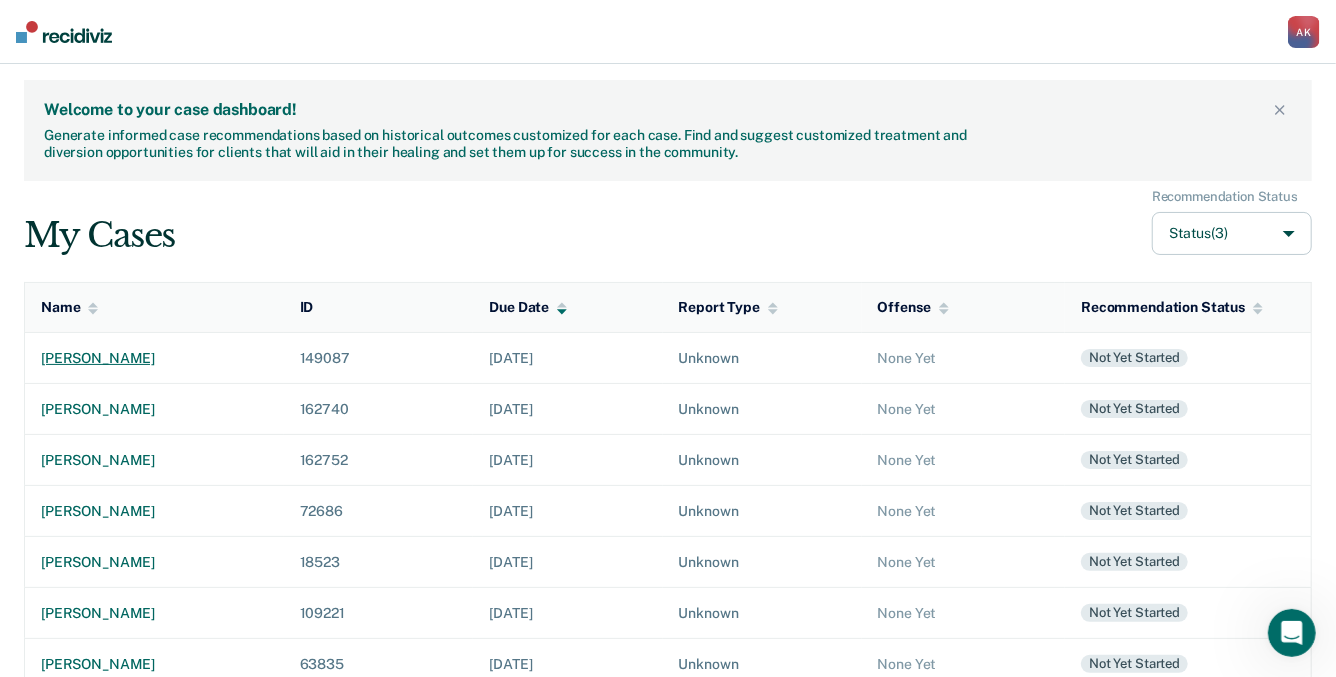 click on "[PERSON_NAME]" at bounding box center [154, 358] 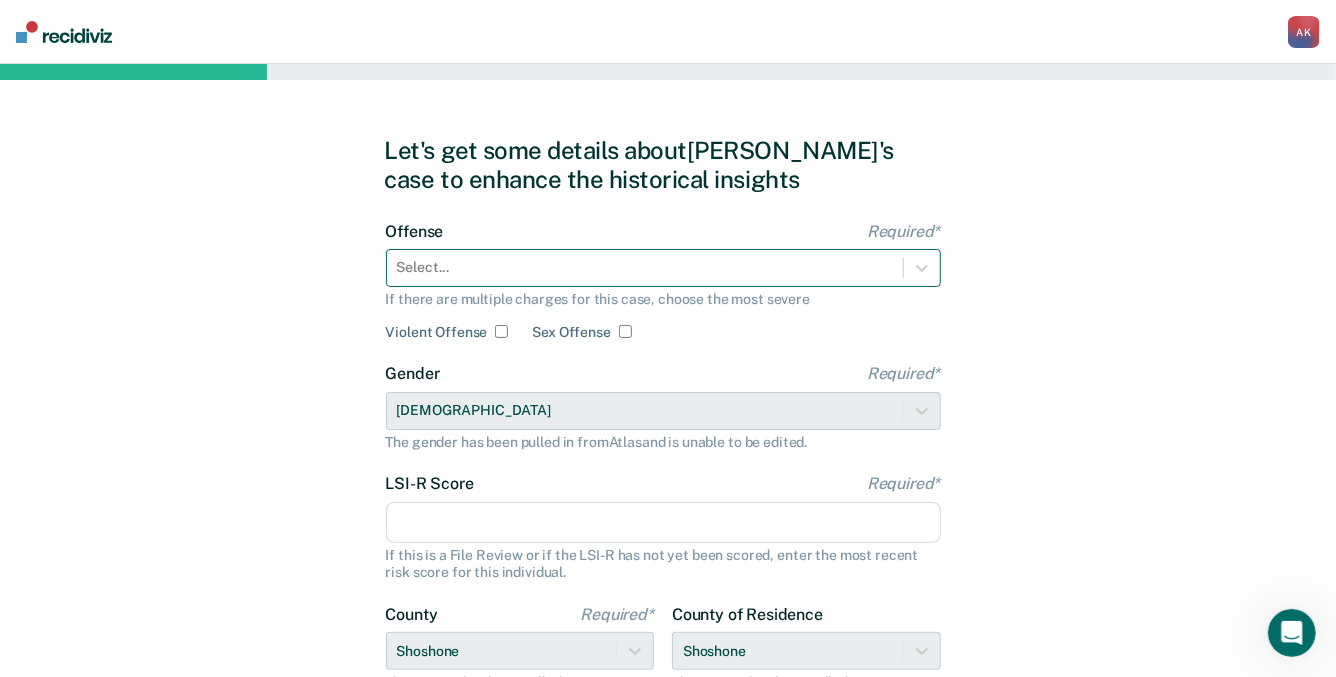 click at bounding box center [645, 267] 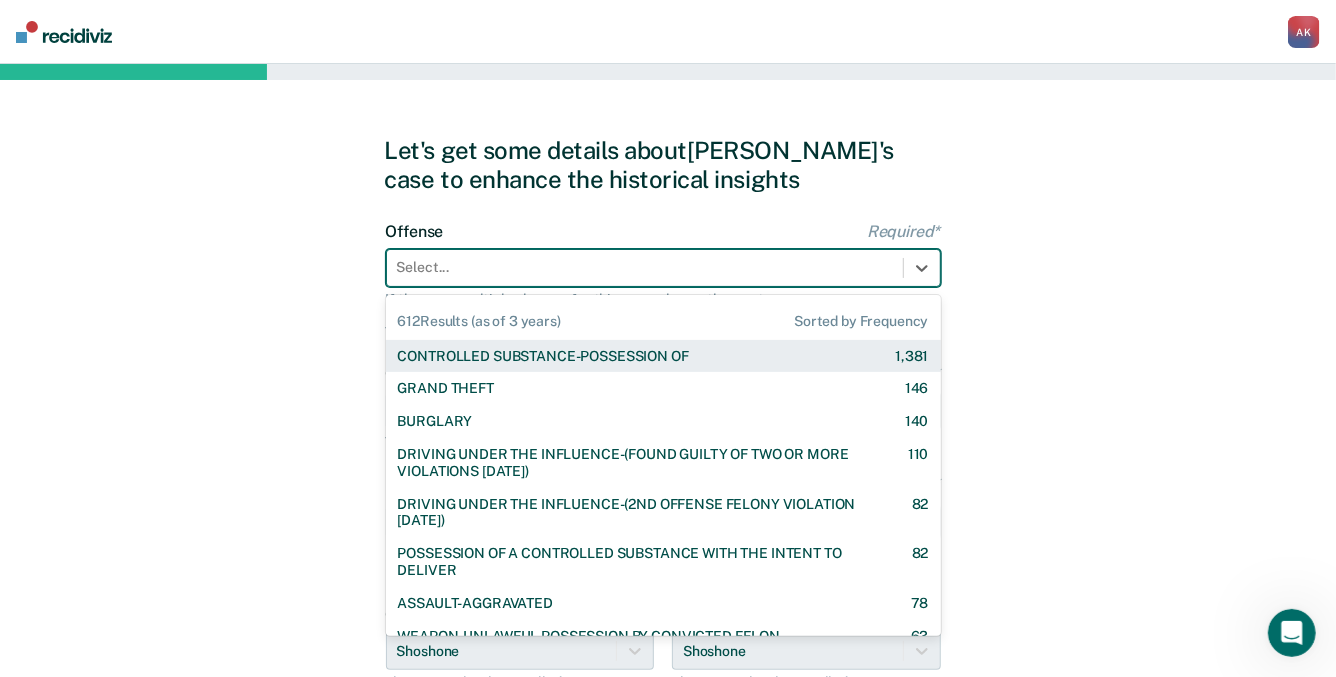 click on "CONTROLLED SUBSTANCE-POSSESSION OF" at bounding box center (543, 356) 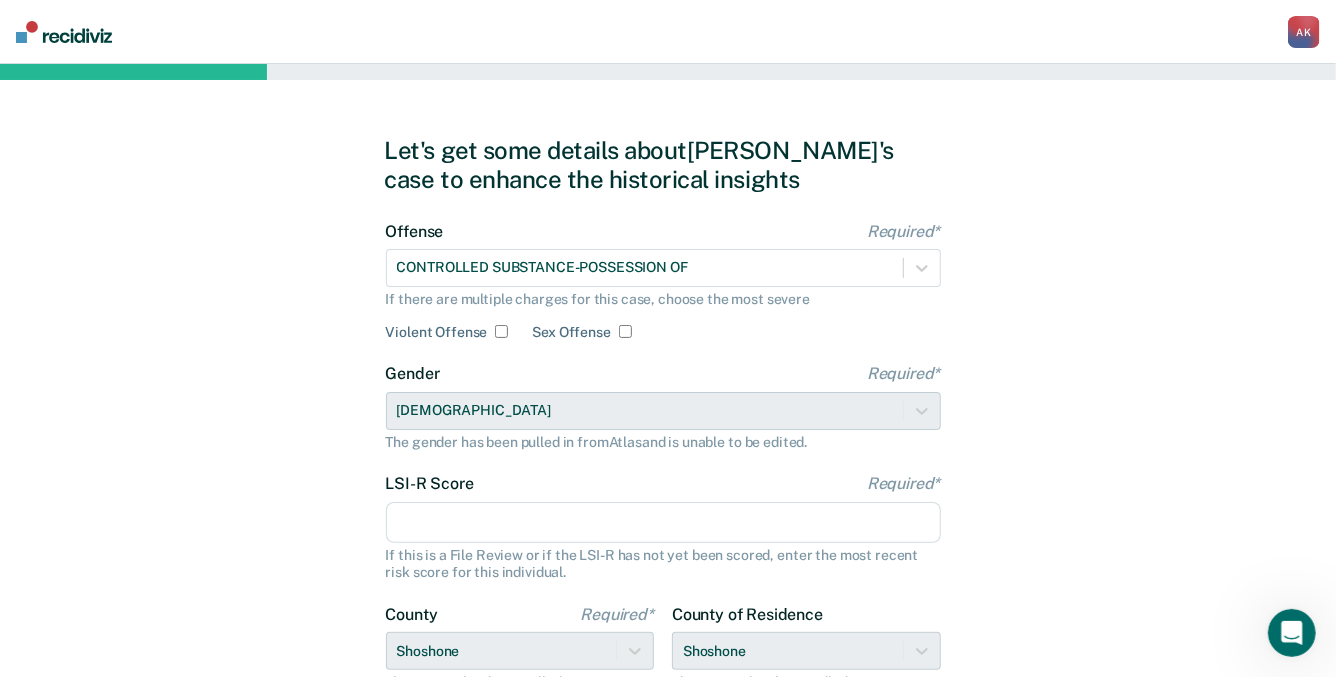 click on "LSI-R Score  Required*" at bounding box center [663, 523] 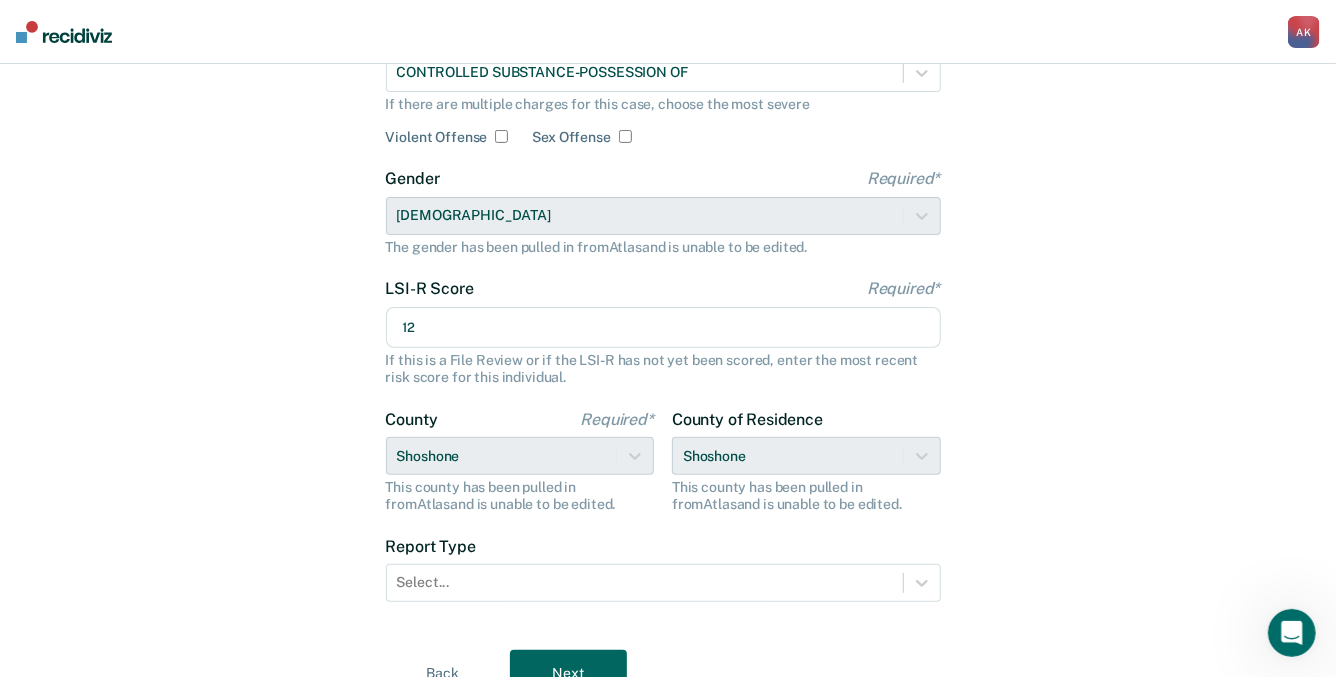 scroll, scrollTop: 263, scrollLeft: 0, axis: vertical 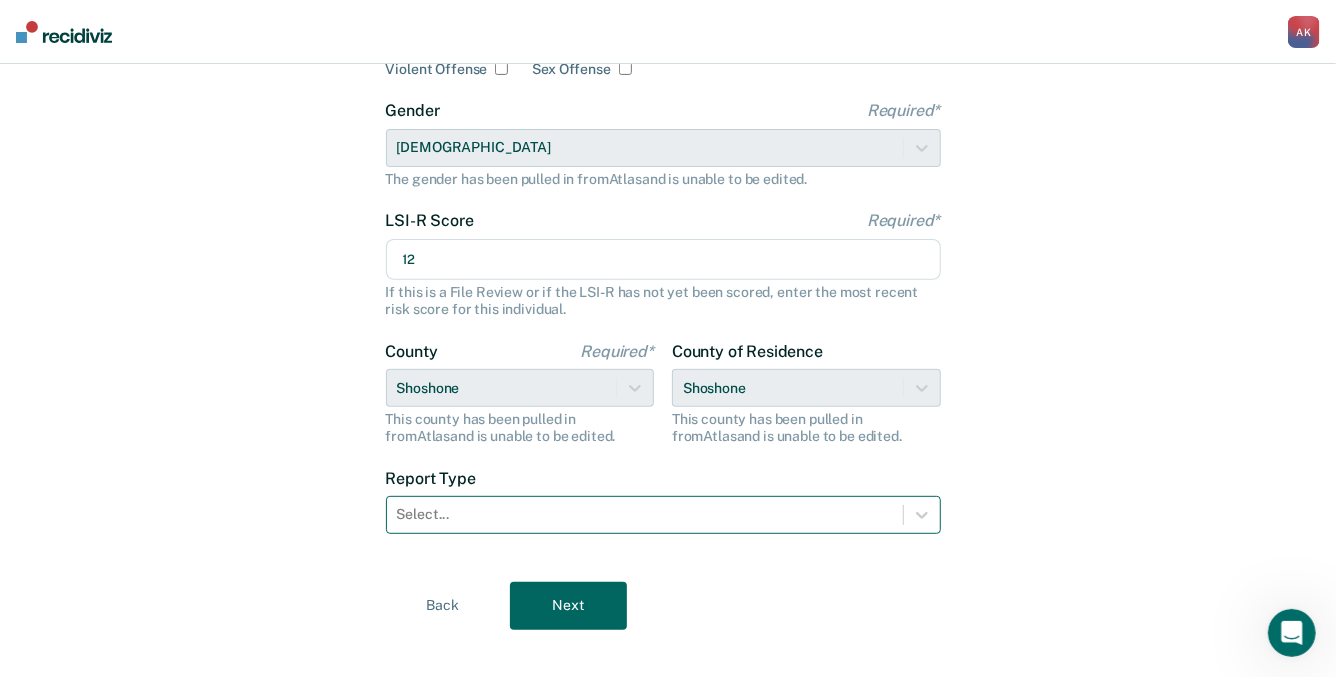 type on "12" 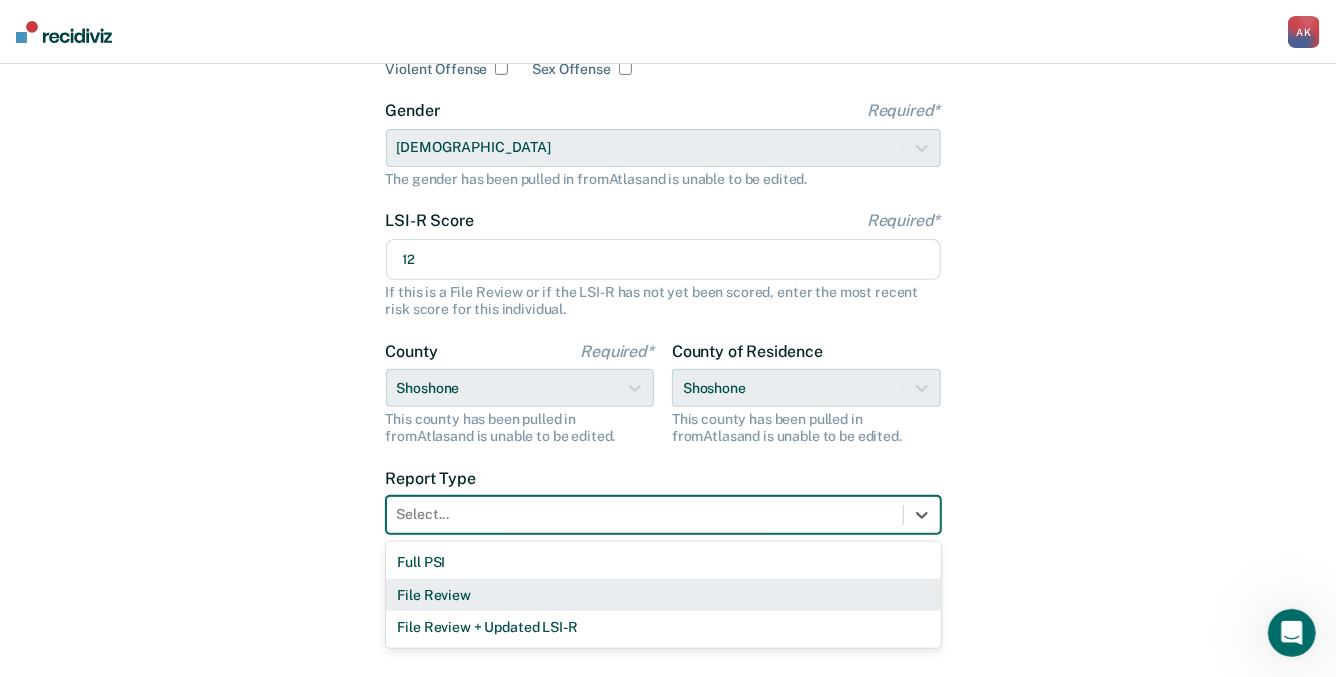 click on "File Review" at bounding box center (663, 595) 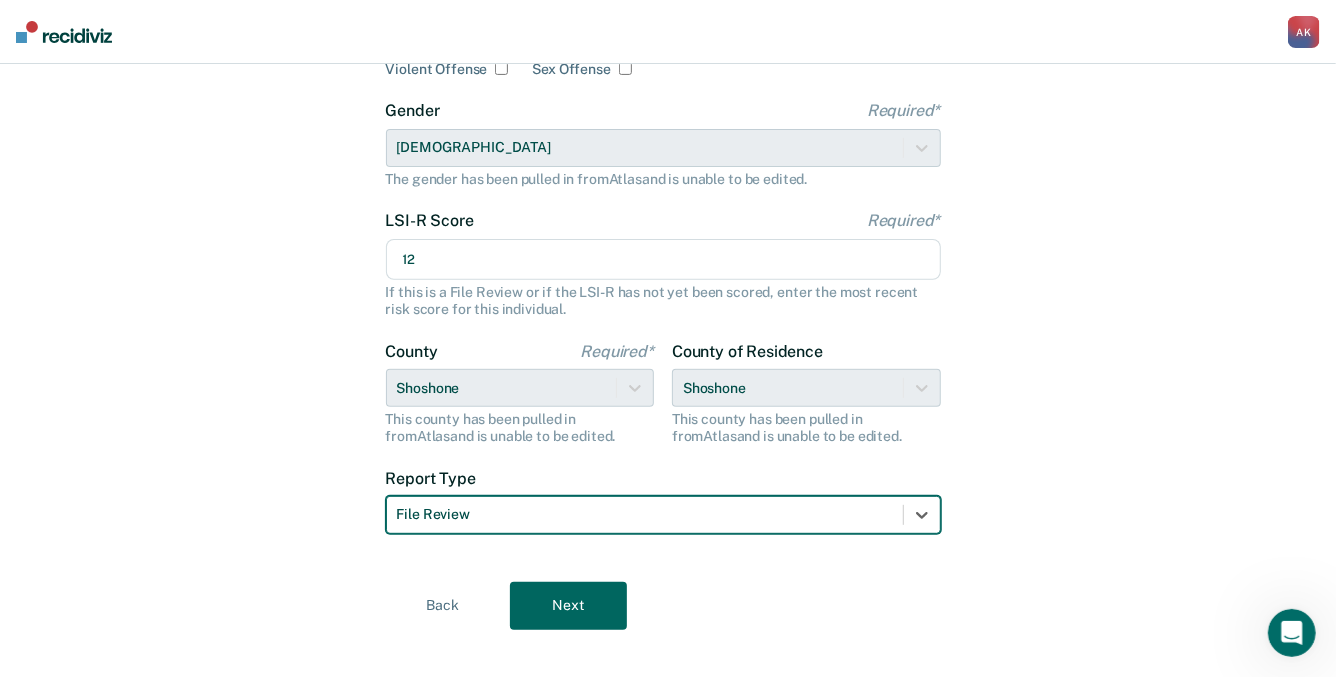 click on "Next" at bounding box center (568, 606) 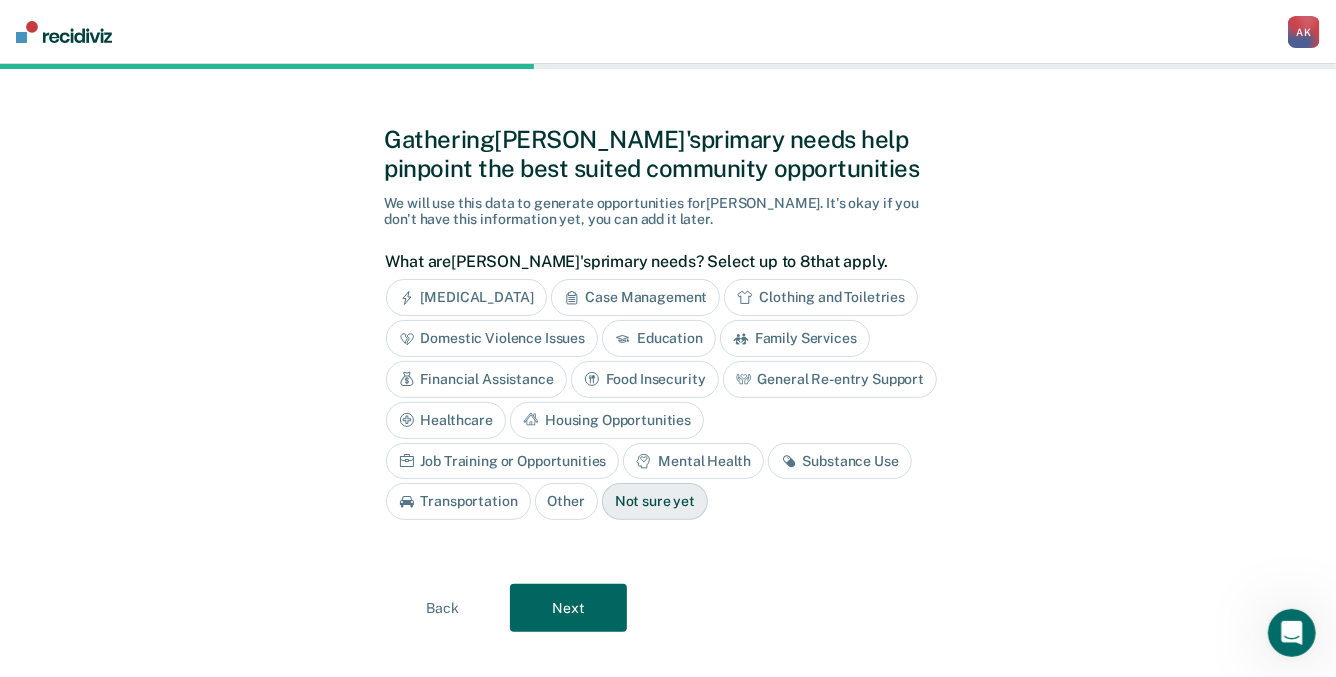 click on "Substance Use" at bounding box center (840, 461) 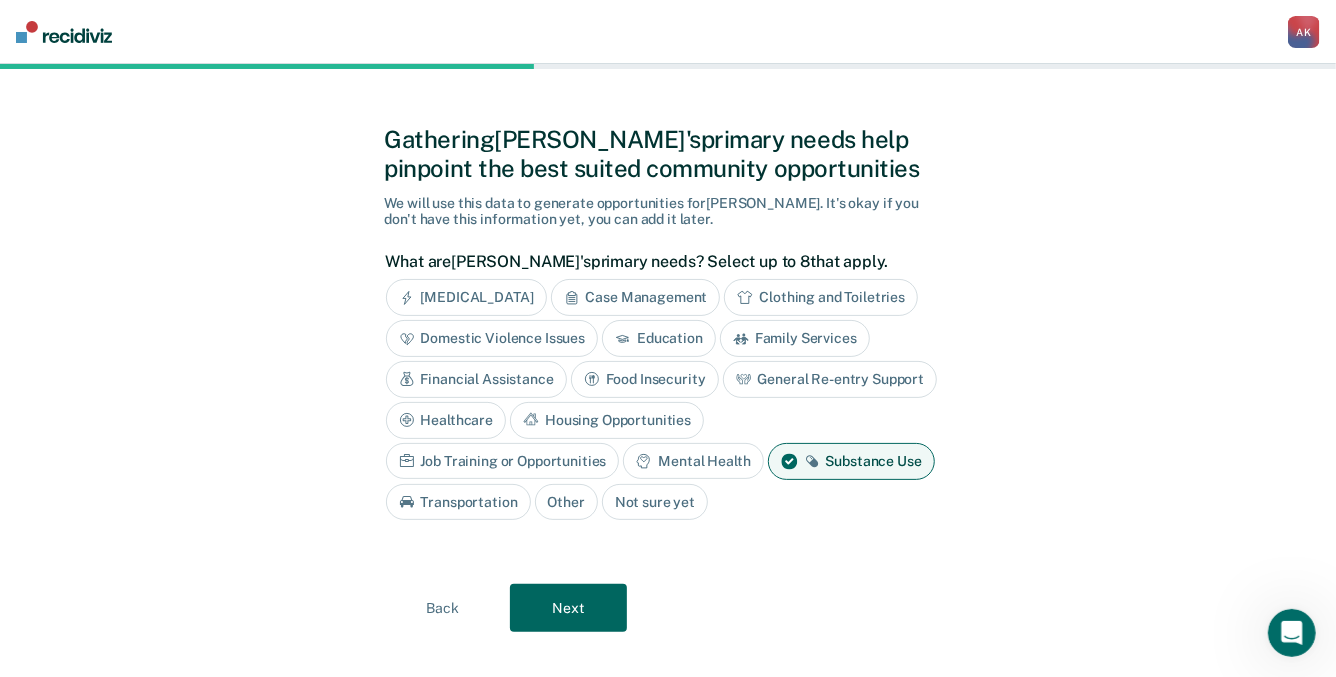 click on "Family Services" at bounding box center [795, 338] 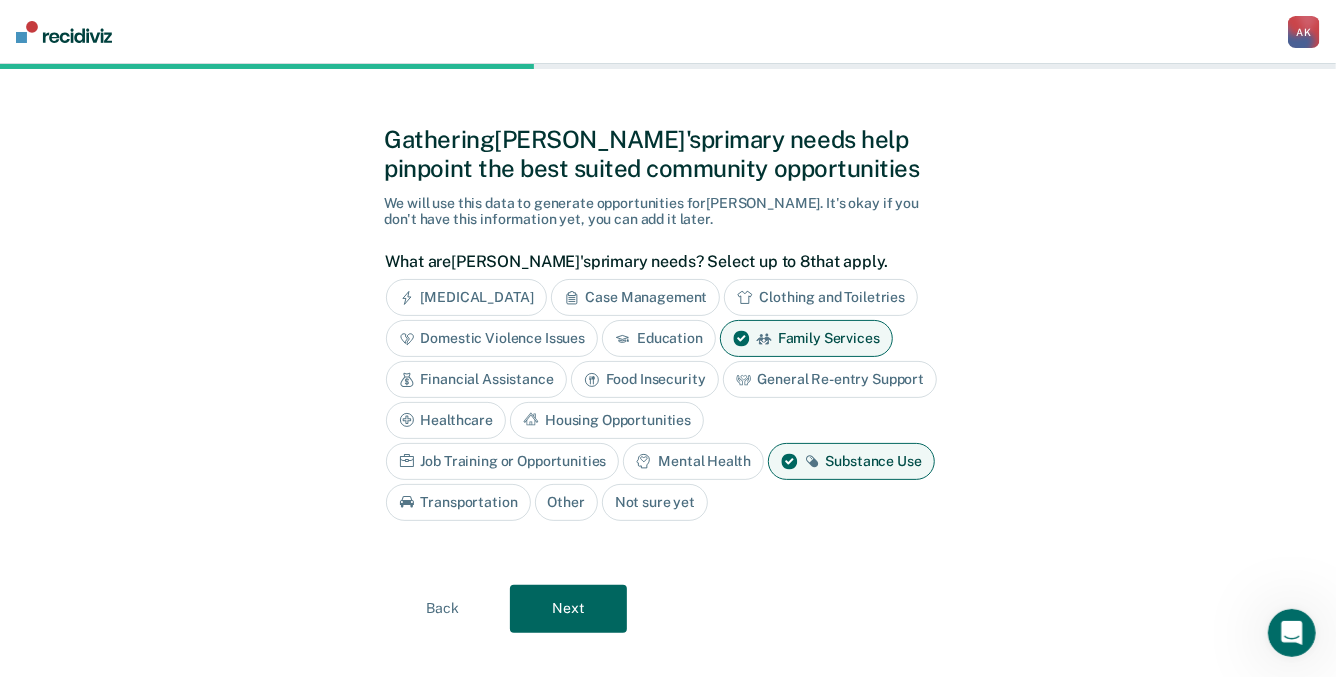 click on "Case Management" at bounding box center (636, 297) 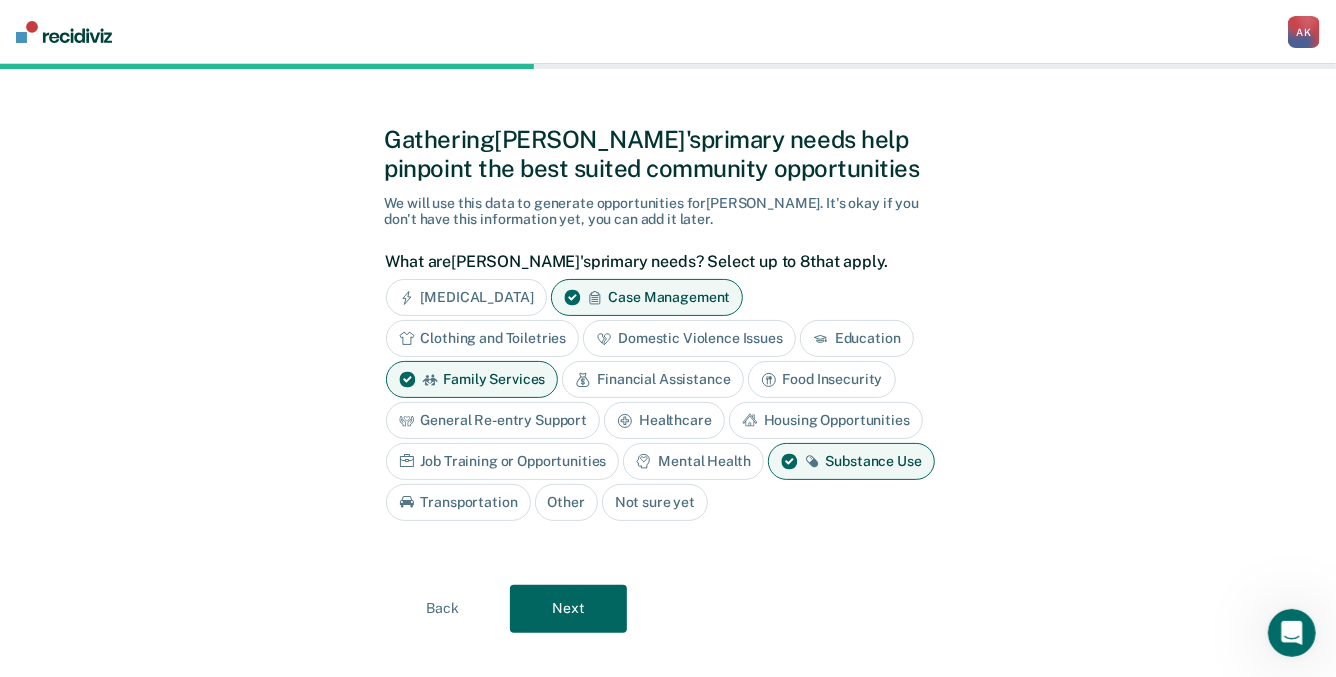 click on "Substance Use" at bounding box center [851, 461] 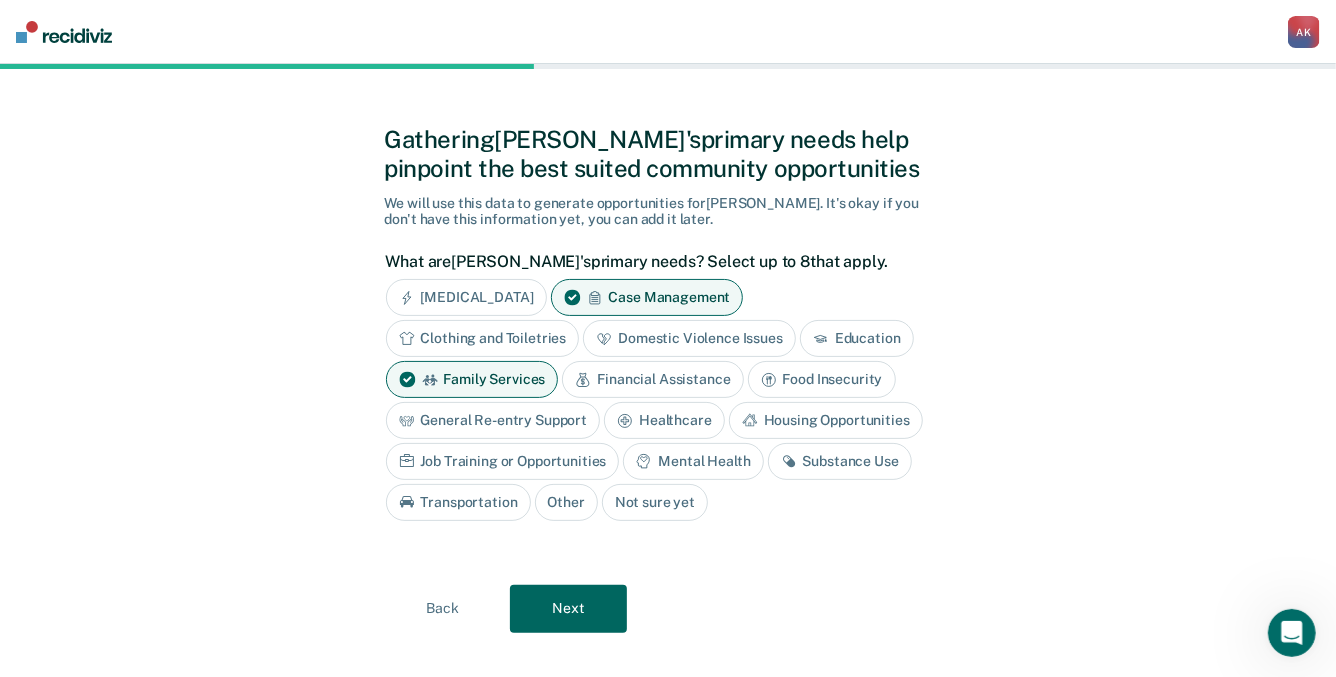 click on "Family Services" at bounding box center [472, 379] 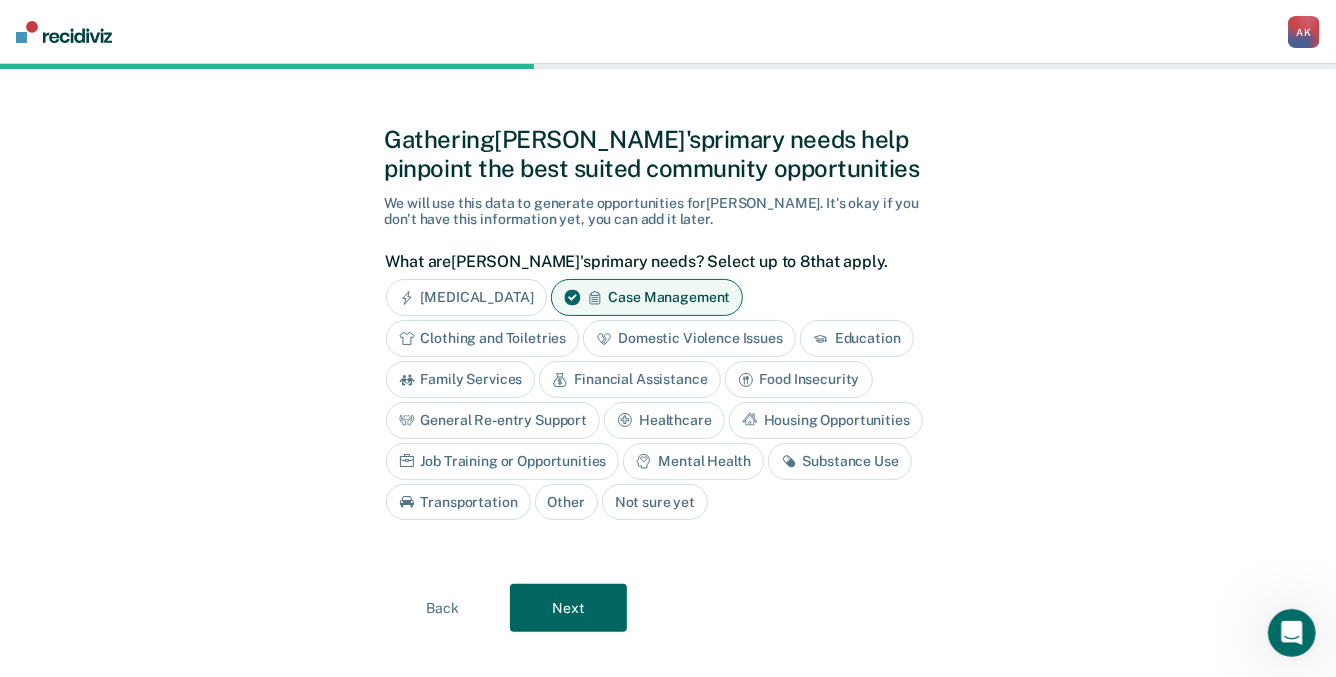 click on "Case Management" at bounding box center [647, 297] 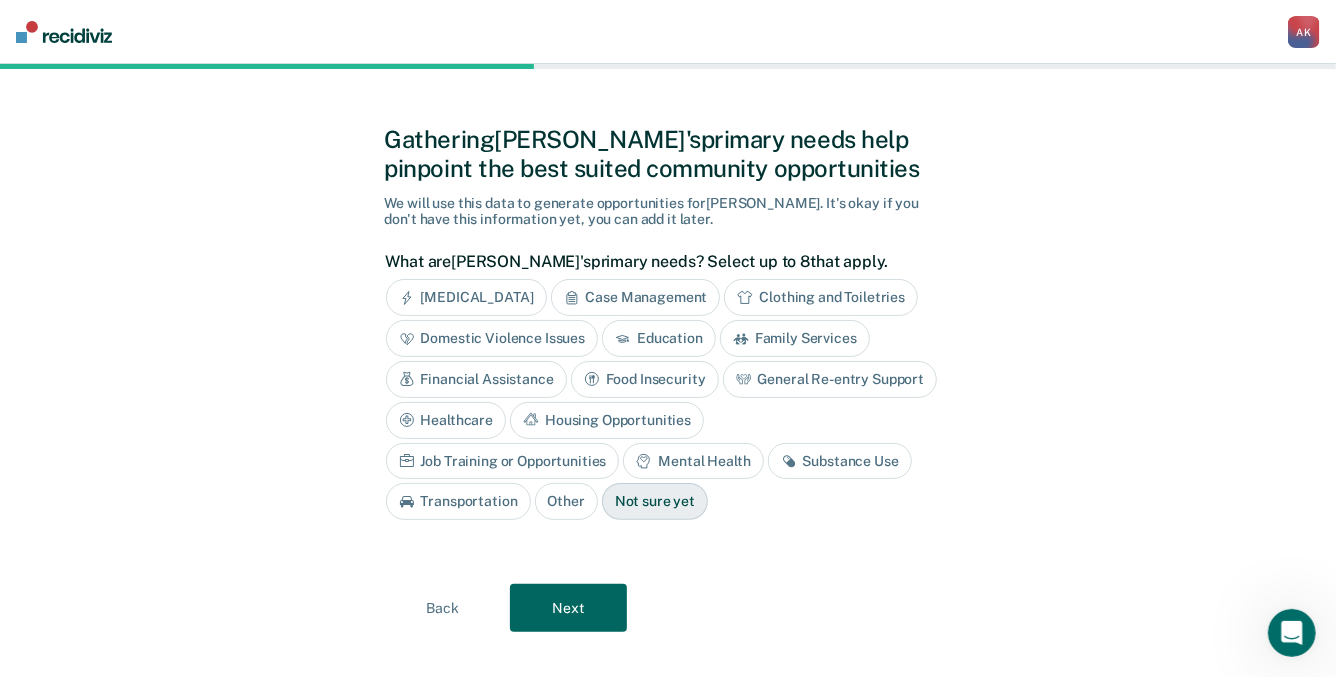 click on "Job Training or Opportunities" at bounding box center [503, 461] 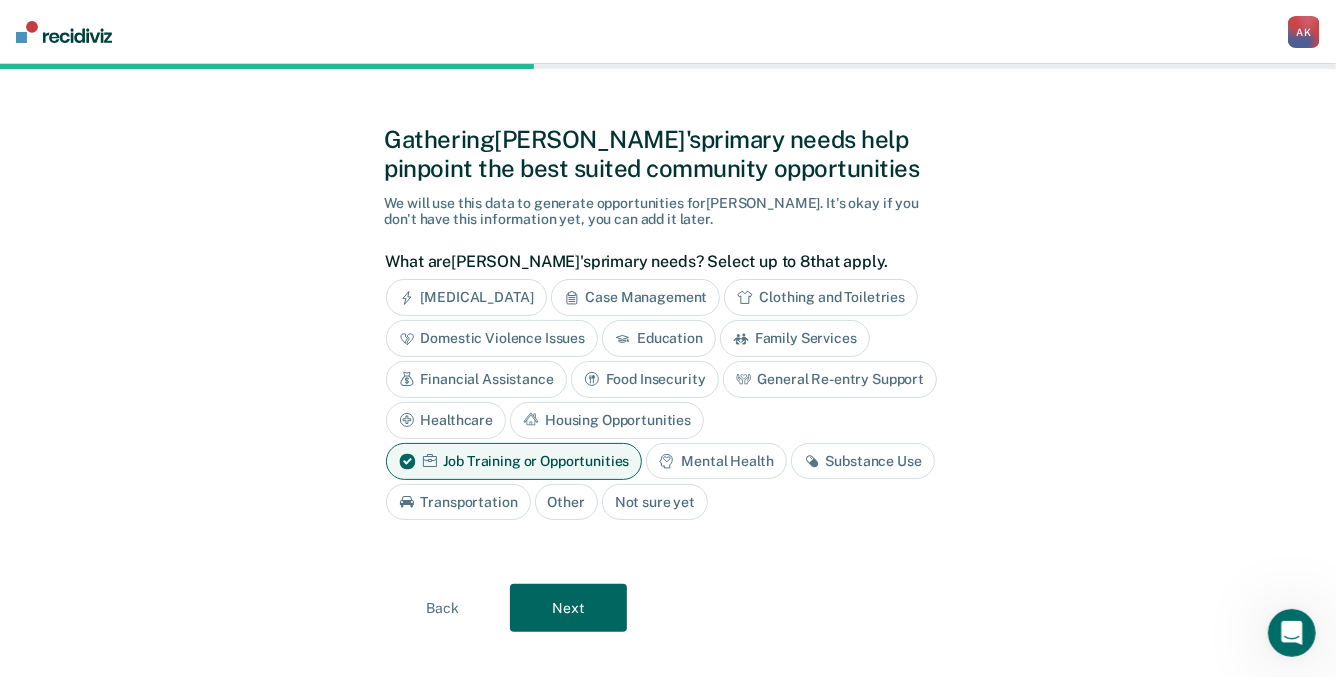 click on "Job Training or Opportunities" at bounding box center (514, 461) 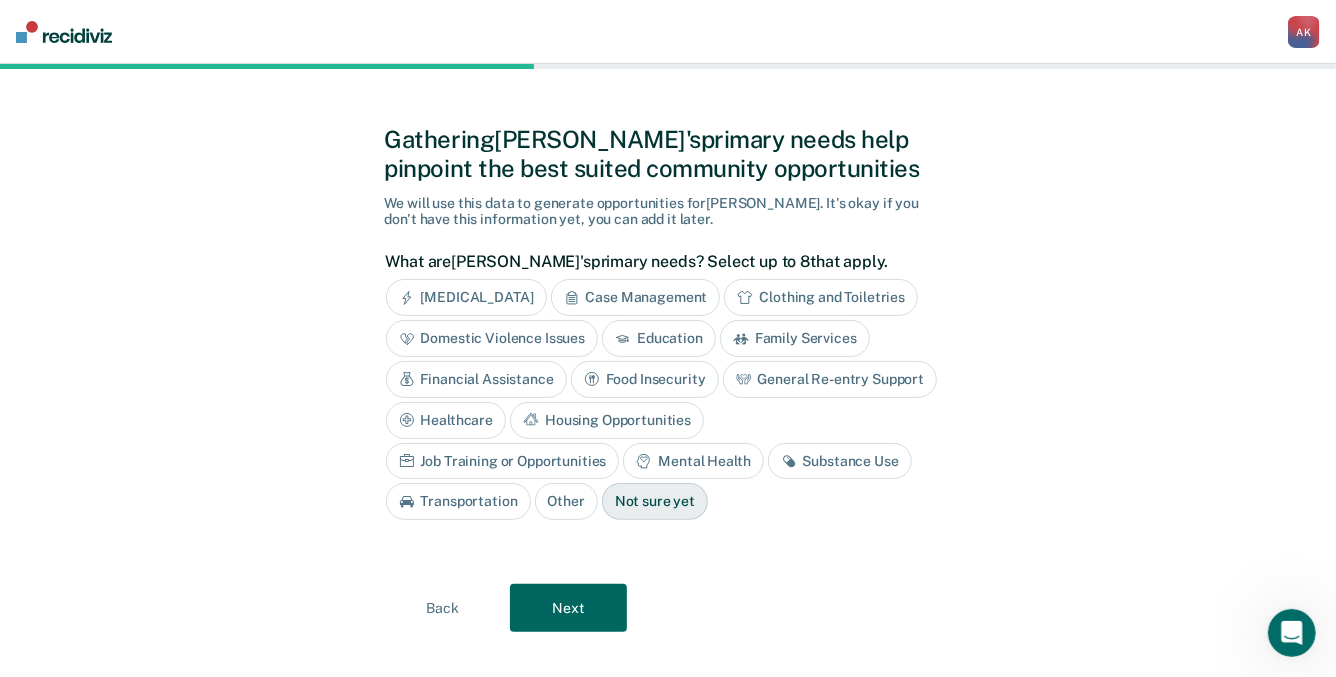 click on "Substance Use" at bounding box center (840, 461) 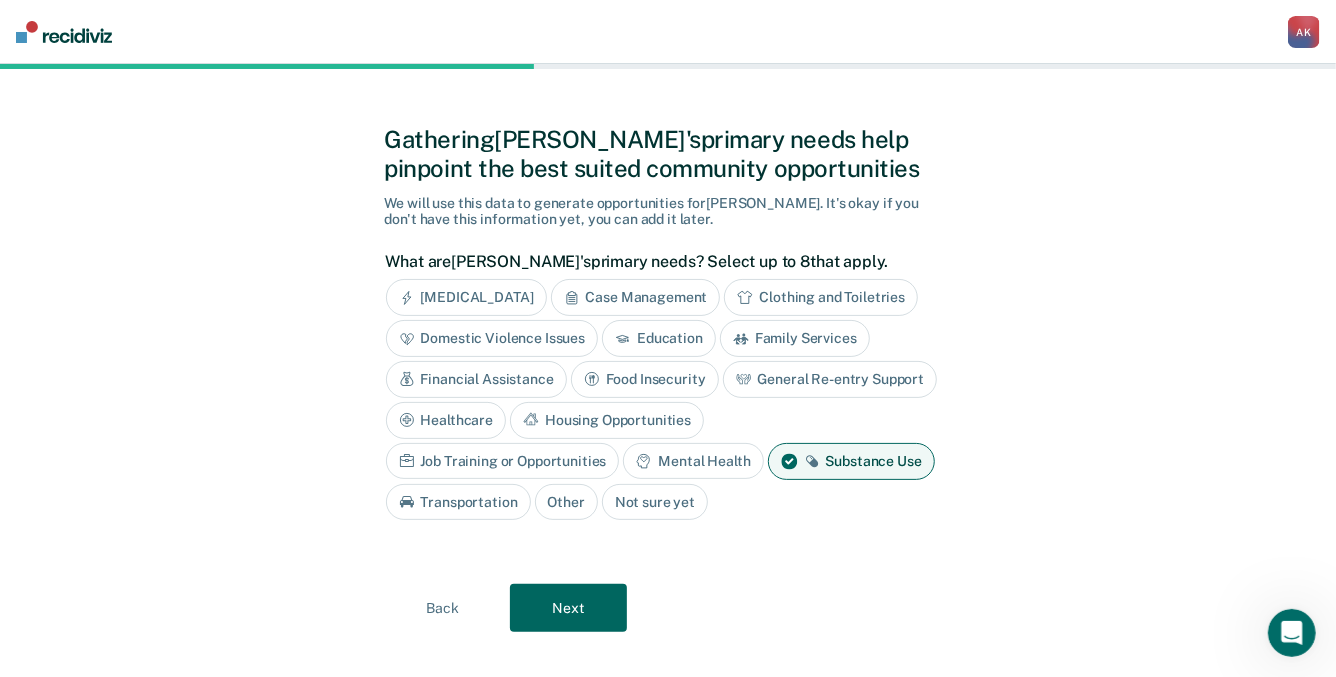 click on "Not sure yet" at bounding box center [655, 502] 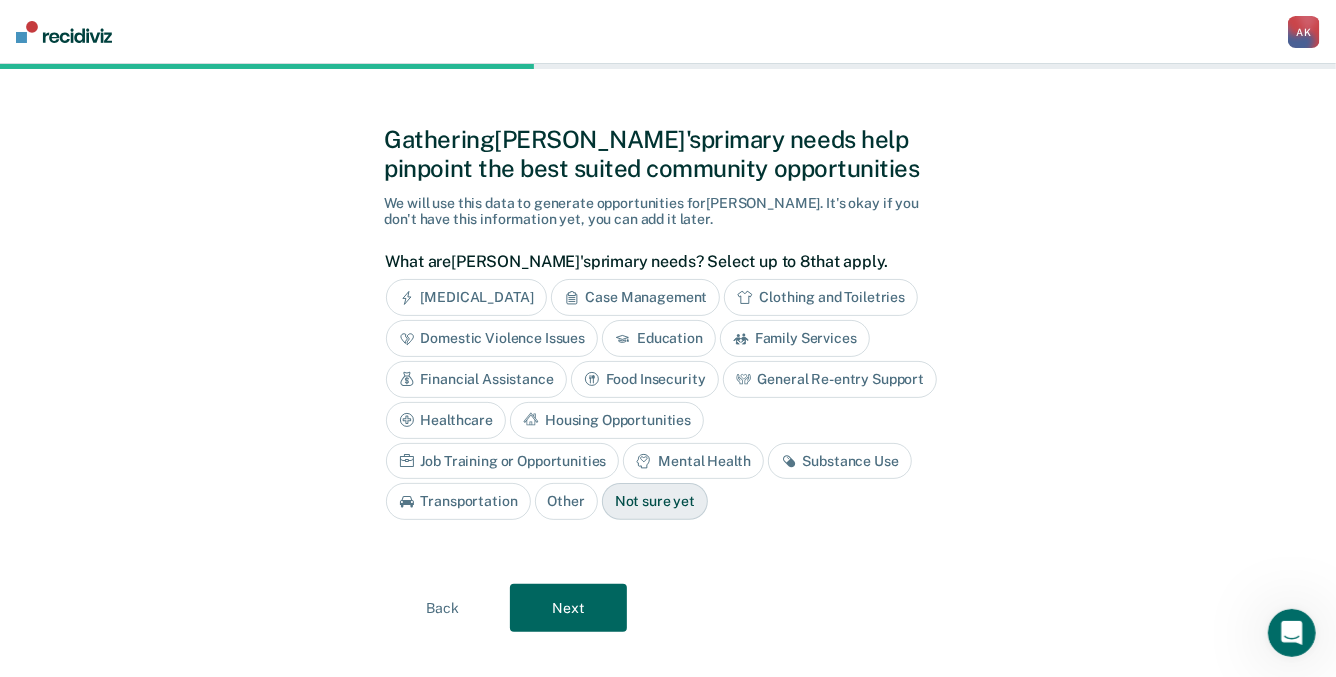 click on "Next" at bounding box center (568, 608) 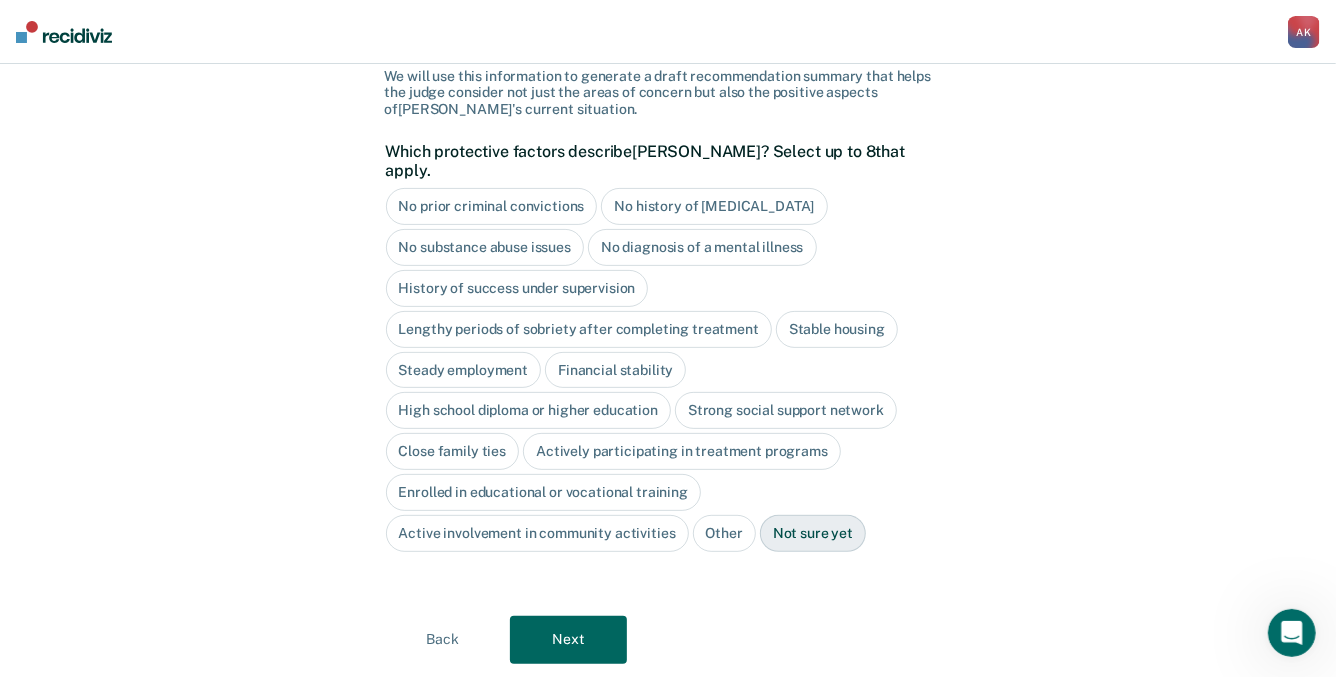 scroll, scrollTop: 159, scrollLeft: 0, axis: vertical 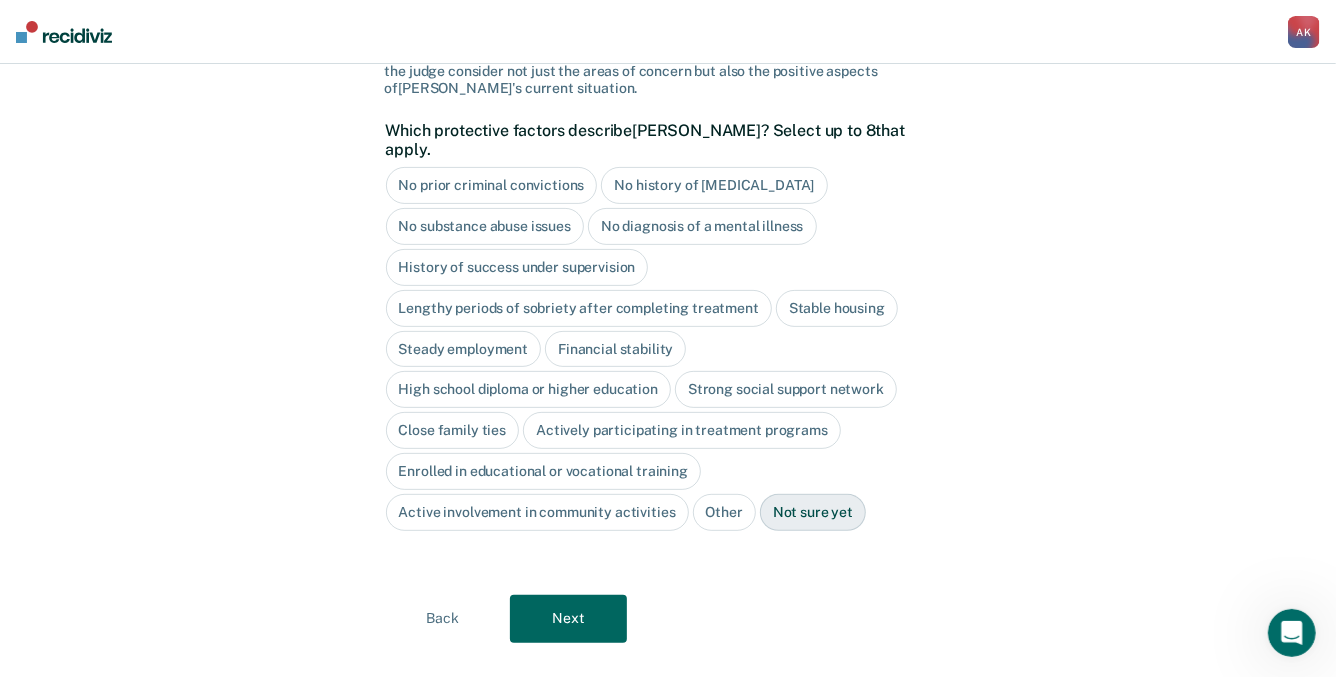 click on "Not sure yet" at bounding box center (813, 512) 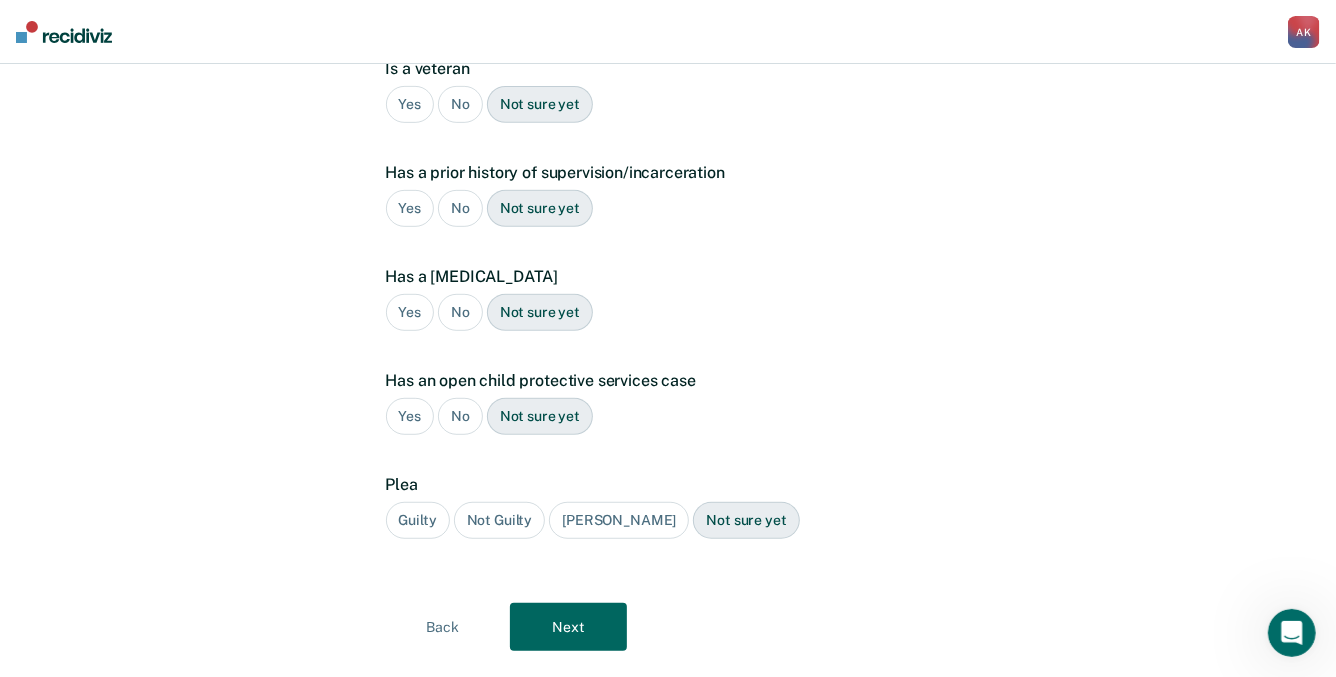 drag, startPoint x: 568, startPoint y: 584, endPoint x: 451, endPoint y: 563, distance: 118.869675 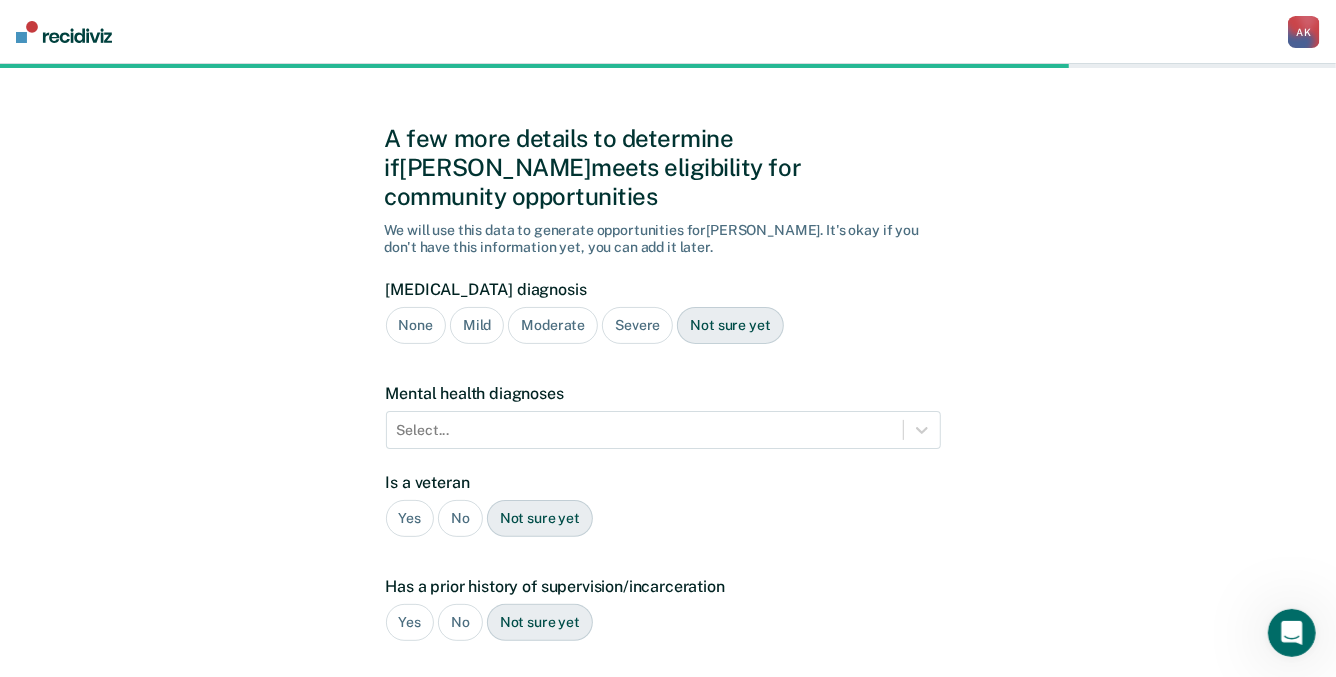 scroll, scrollTop: 1, scrollLeft: 0, axis: vertical 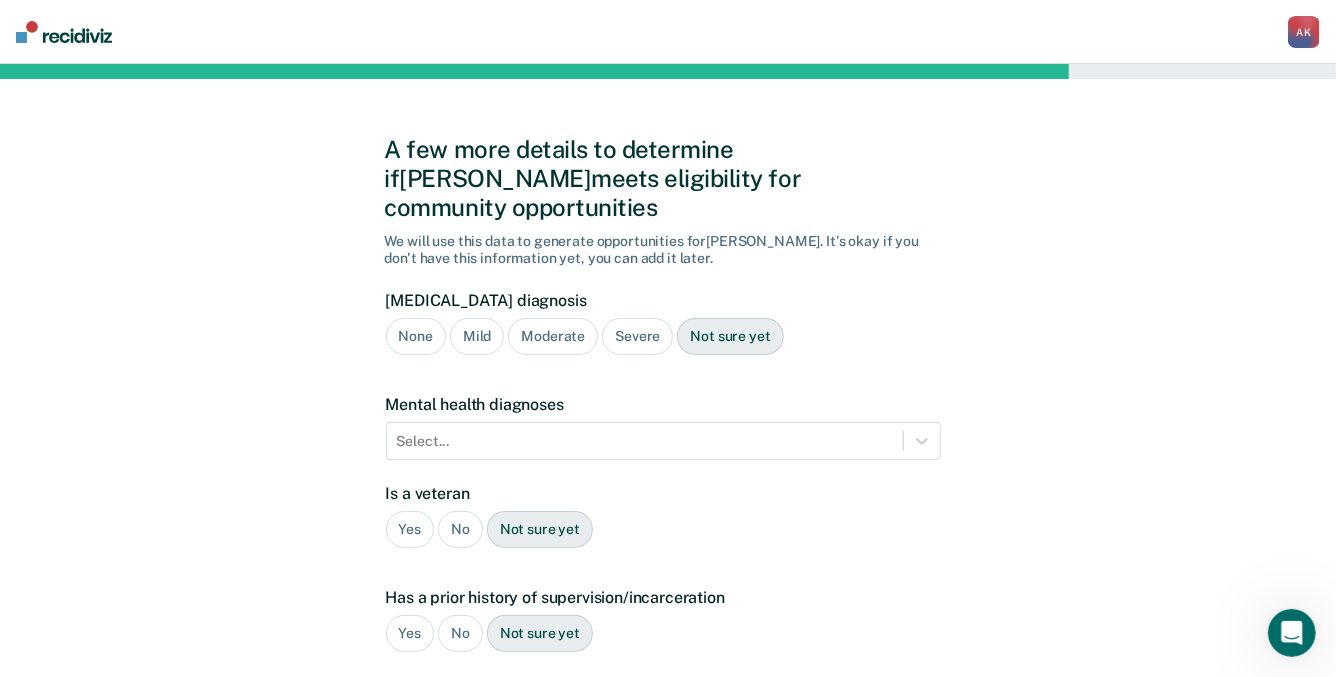 click on "Severe" at bounding box center [637, 336] 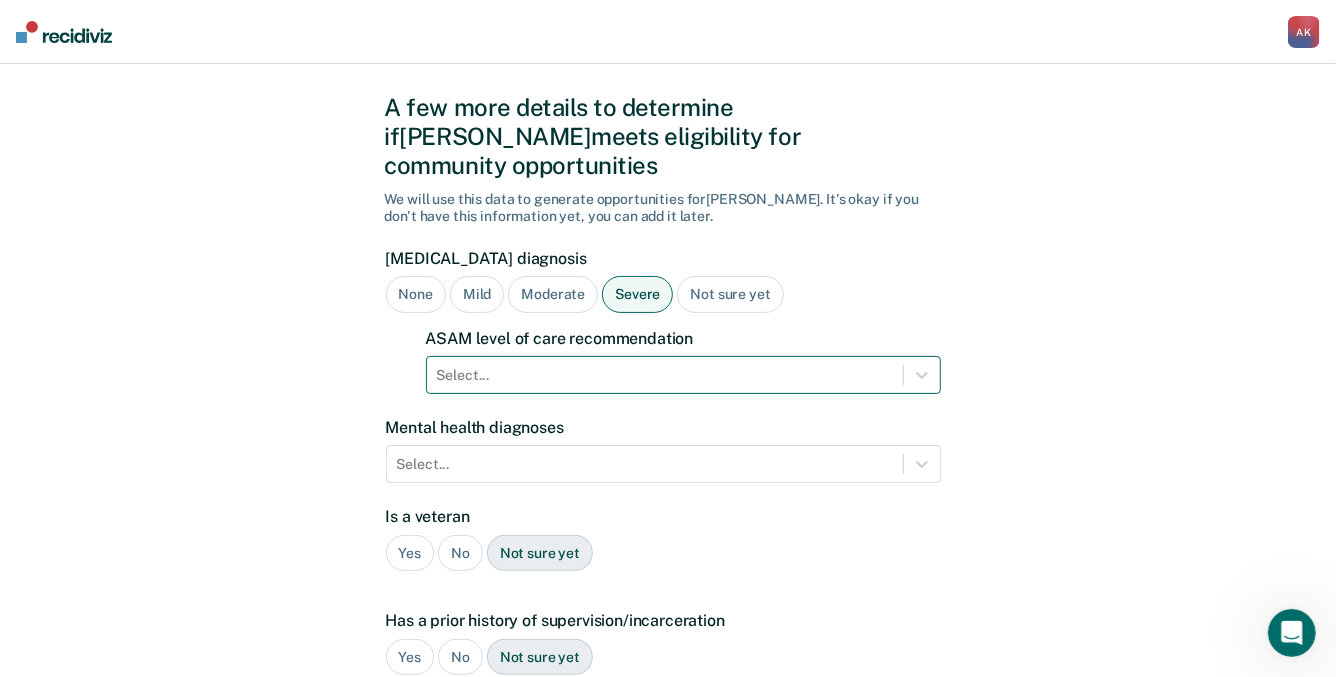 click on "Select..." at bounding box center [683, 375] 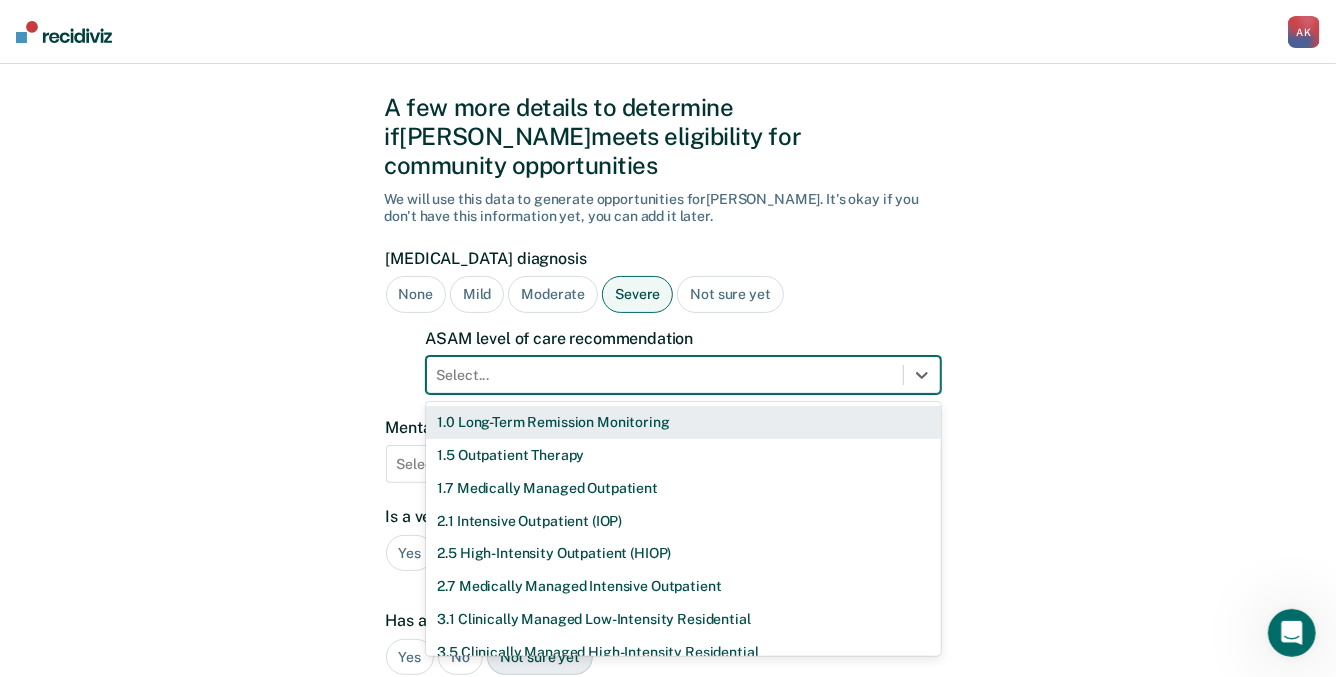 scroll, scrollTop: 47, scrollLeft: 0, axis: vertical 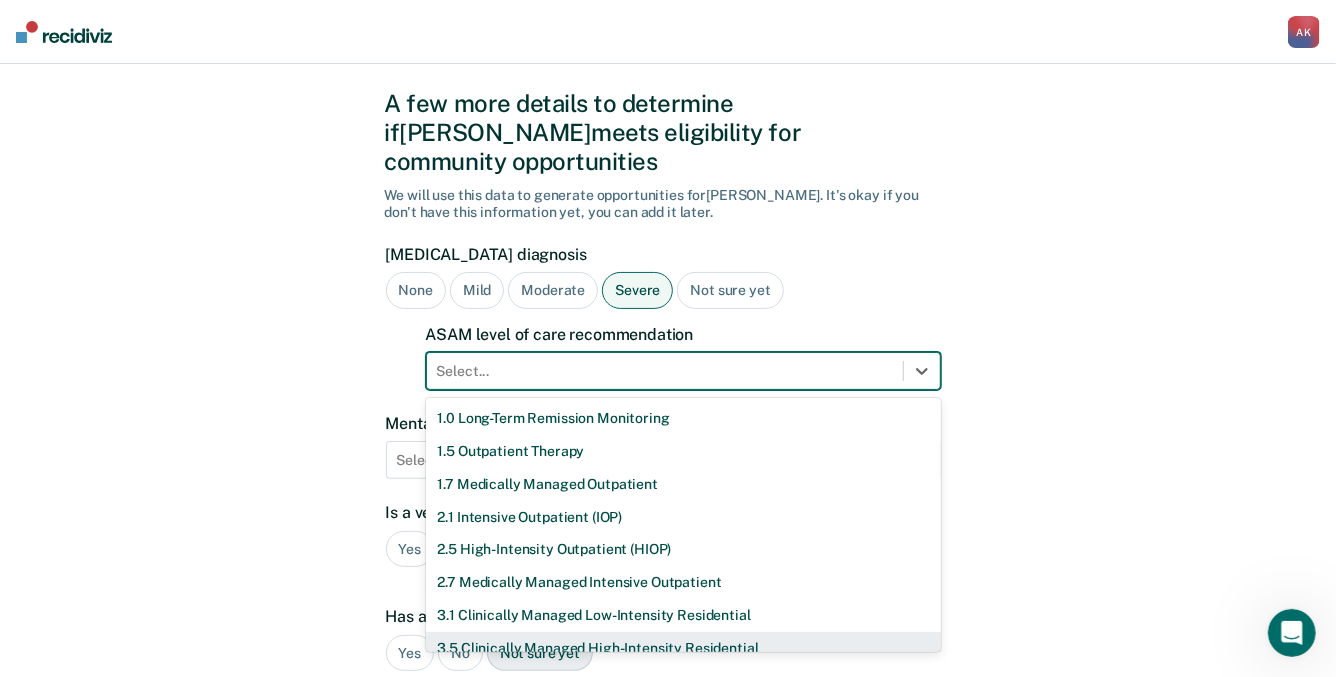 click on "3.5 Clinically Managed High-Intensity Residential" at bounding box center (683, 648) 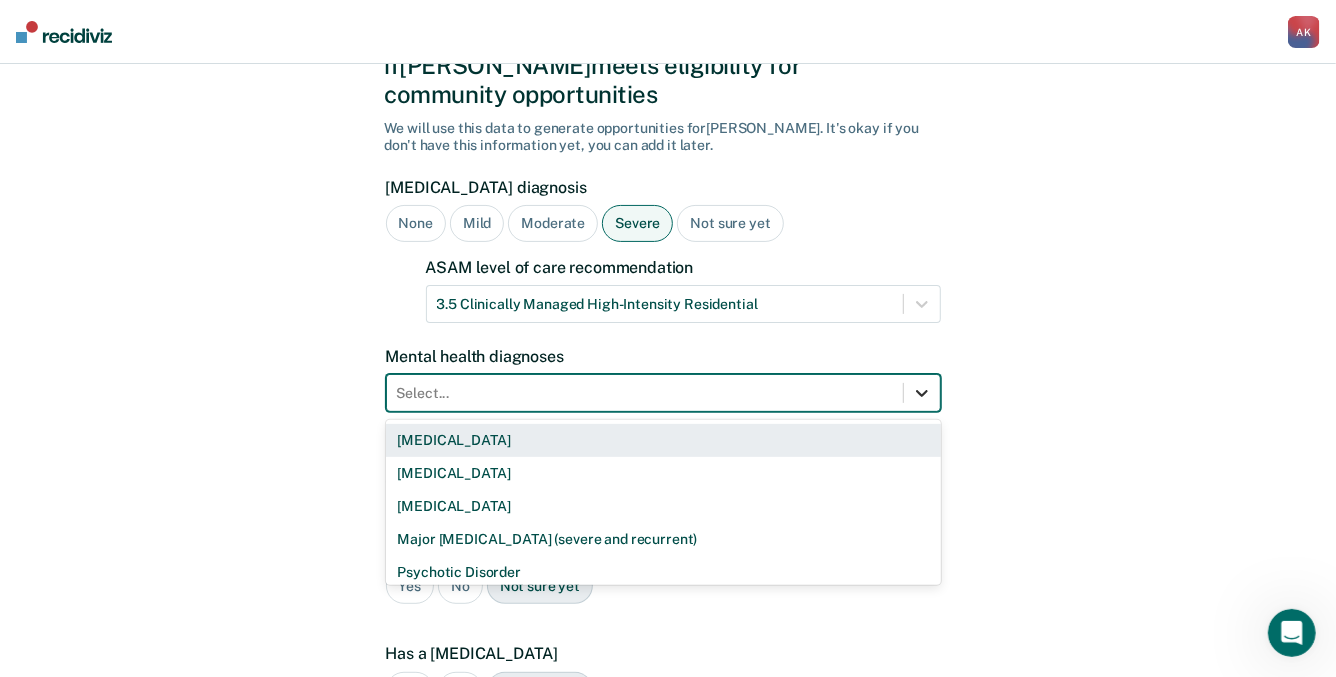 click on "9 results available. Use Up and Down to choose options, press Enter to select the currently focused option, press Escape to exit the menu, press Tab to select the option and exit the menu. Select... [MEDICAL_DATA] [MEDICAL_DATA] [MEDICAL_DATA] Major [MEDICAL_DATA] (severe and recurrent) Psychotic Disorder [MEDICAL_DATA] [MEDICAL_DATA] Other None" at bounding box center [663, 393] 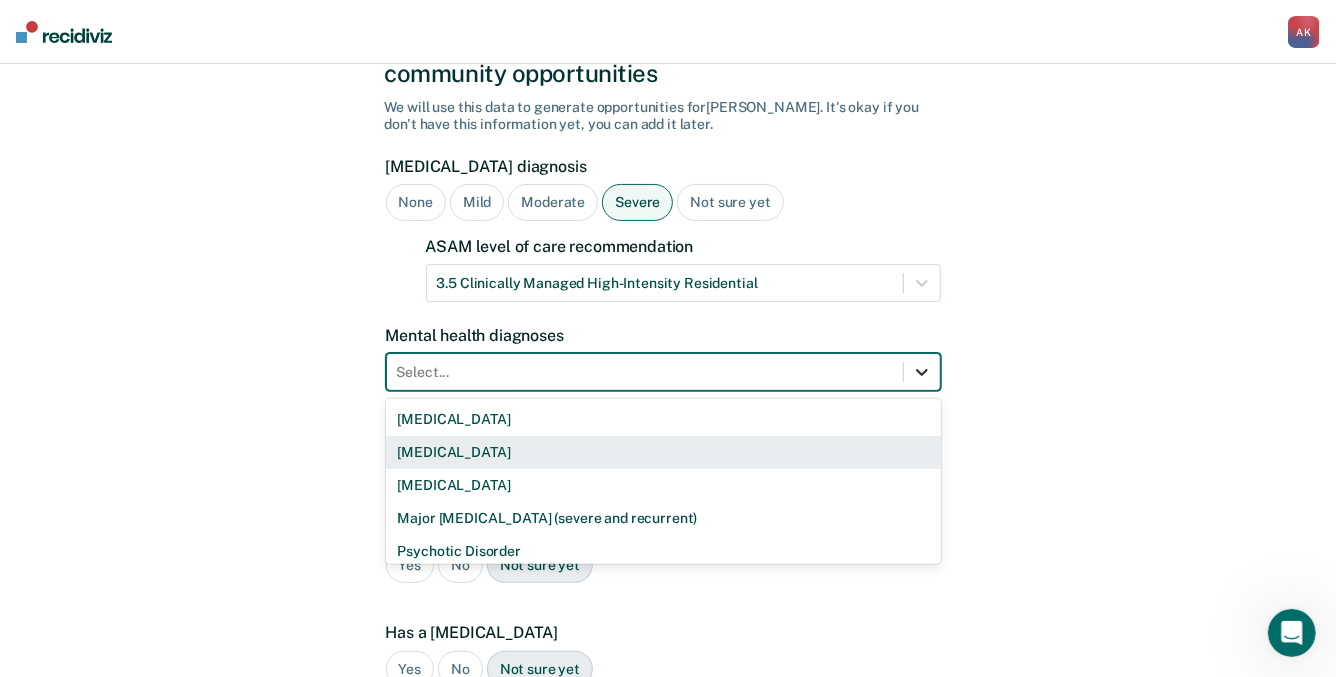 scroll, scrollTop: 135, scrollLeft: 0, axis: vertical 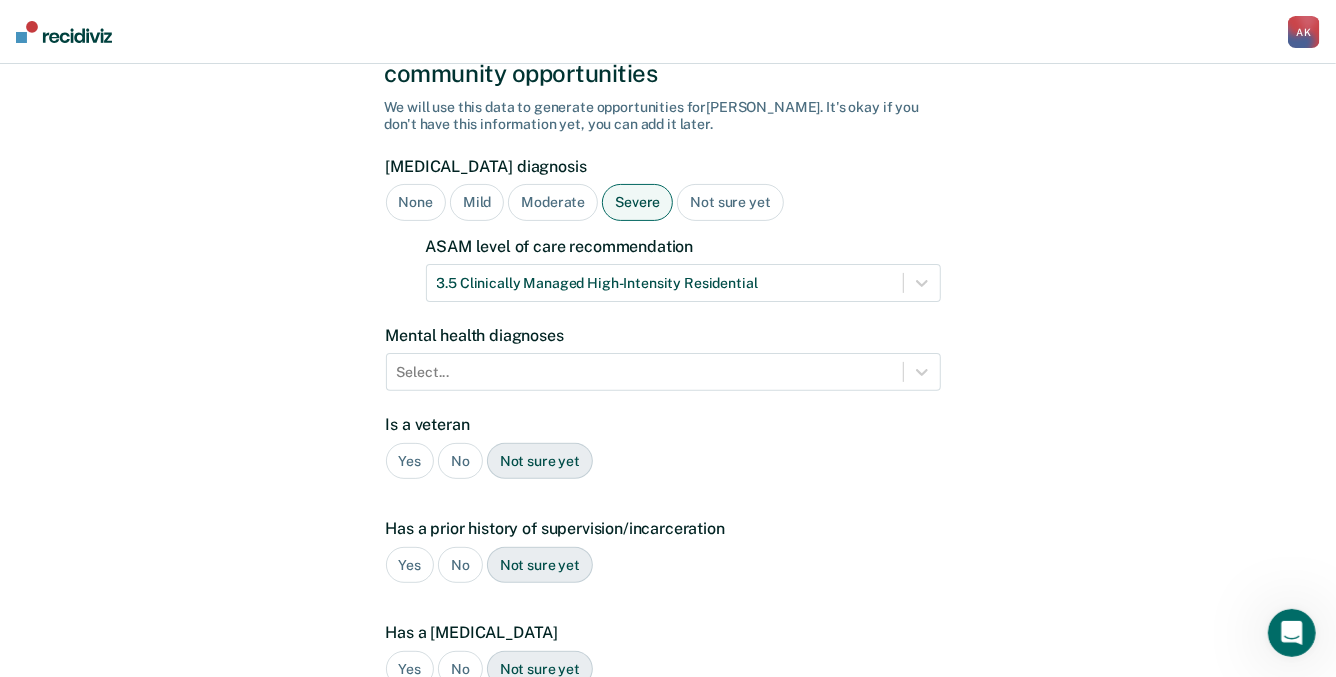 click on "A few more details to determine if  [PERSON_NAME]  meets eligibility for community opportunities We will use this data to generate opportunities for  [PERSON_NAME] . It's okay if you don't have this information yet, you can add it later.   [MEDICAL_DATA] diagnosis  None Mild Moderate Severe Not sure yet ASAM level of care recommendation  3.5 Clinically Managed High-Intensity Residential Mental health diagnoses  Select... Is a veteran  Yes No Not sure yet Has a prior history of supervision/incarceration   Yes No Not sure yet Has a [MEDICAL_DATA]  Yes No Not sure yet Has an open child protective services case   Yes No Not sure yet Plea  Guilty Not Guilty [PERSON_NAME] Plea Not sure yet Back Next" at bounding box center (668, 504) 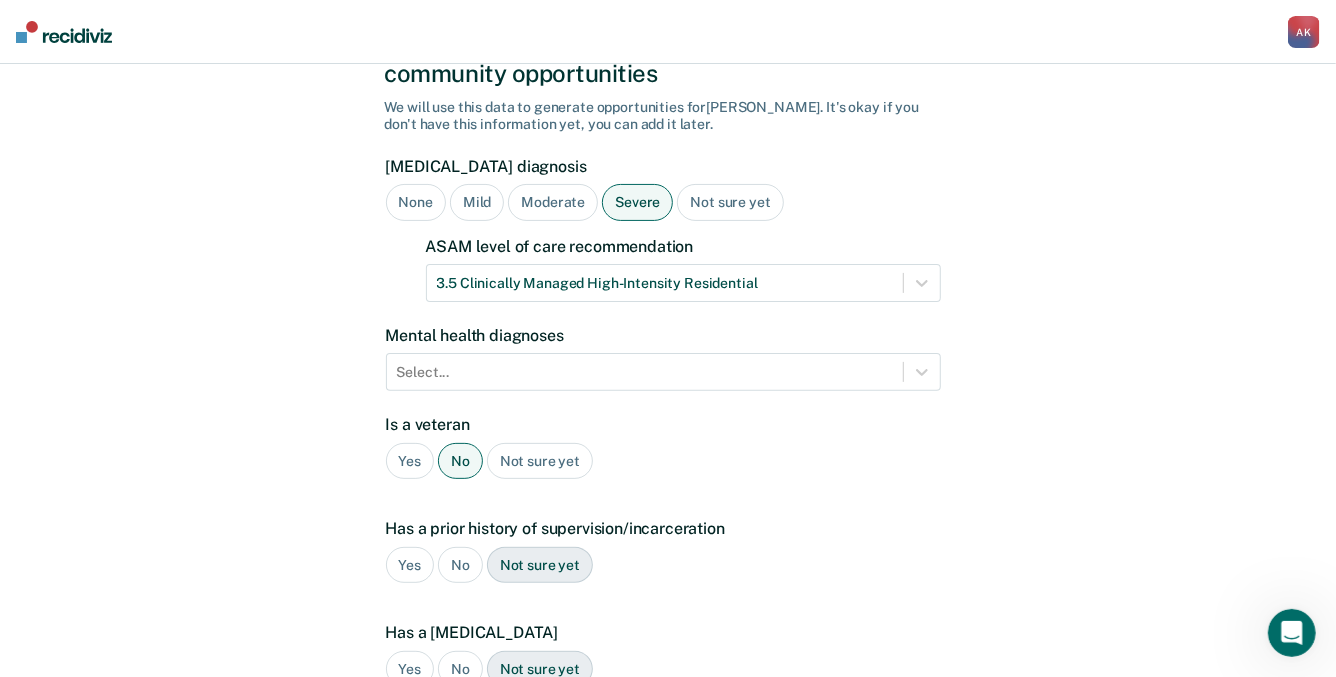 click on "Yes" at bounding box center [410, 565] 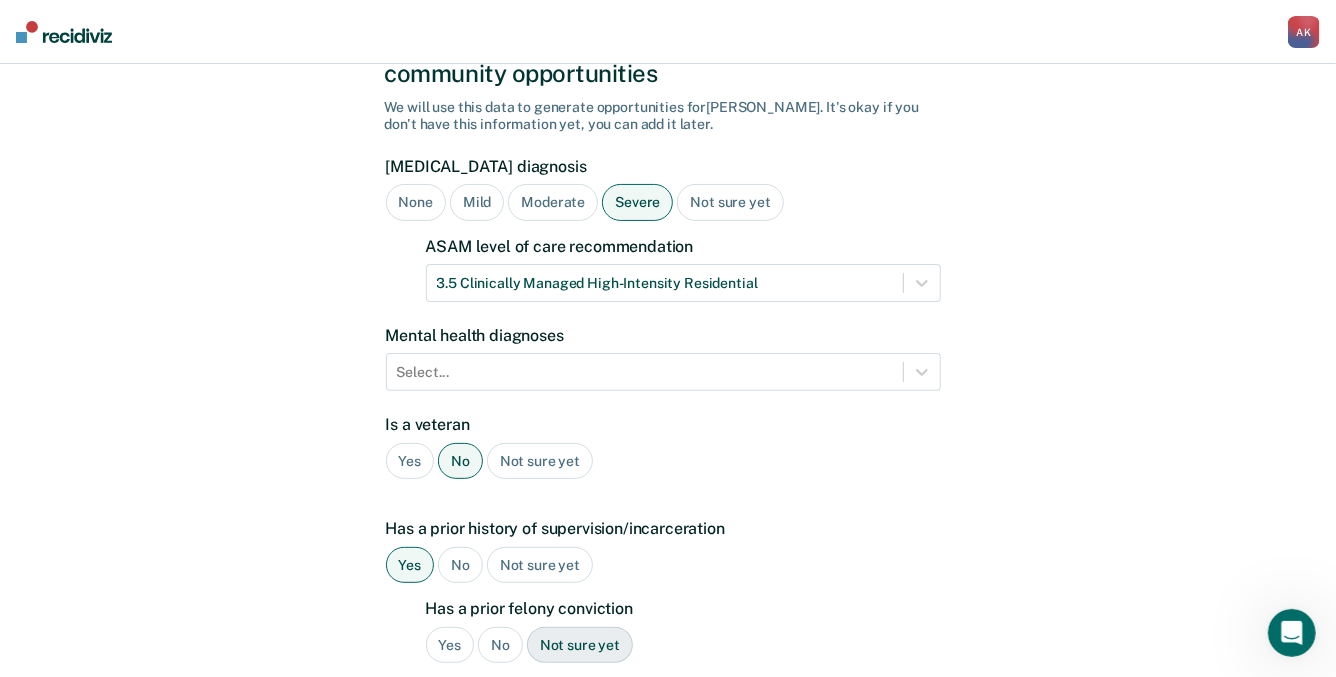 click on "Yes" at bounding box center [450, 645] 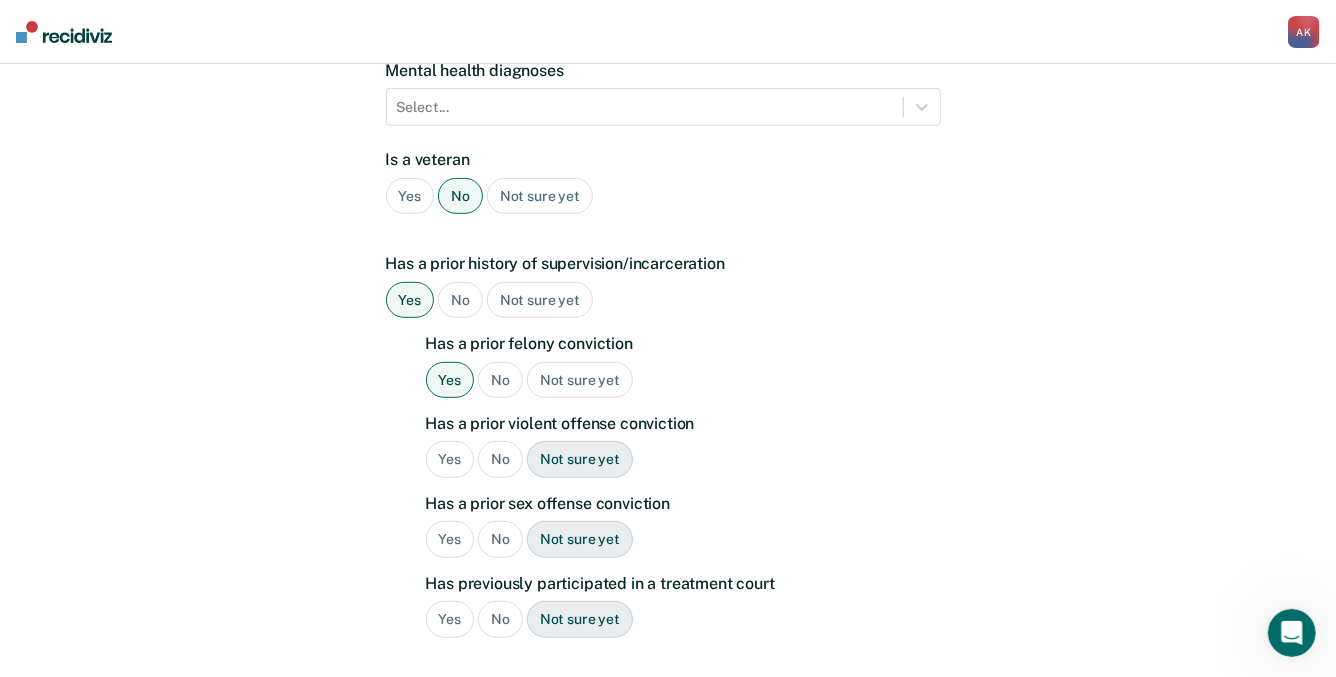 scroll, scrollTop: 434, scrollLeft: 0, axis: vertical 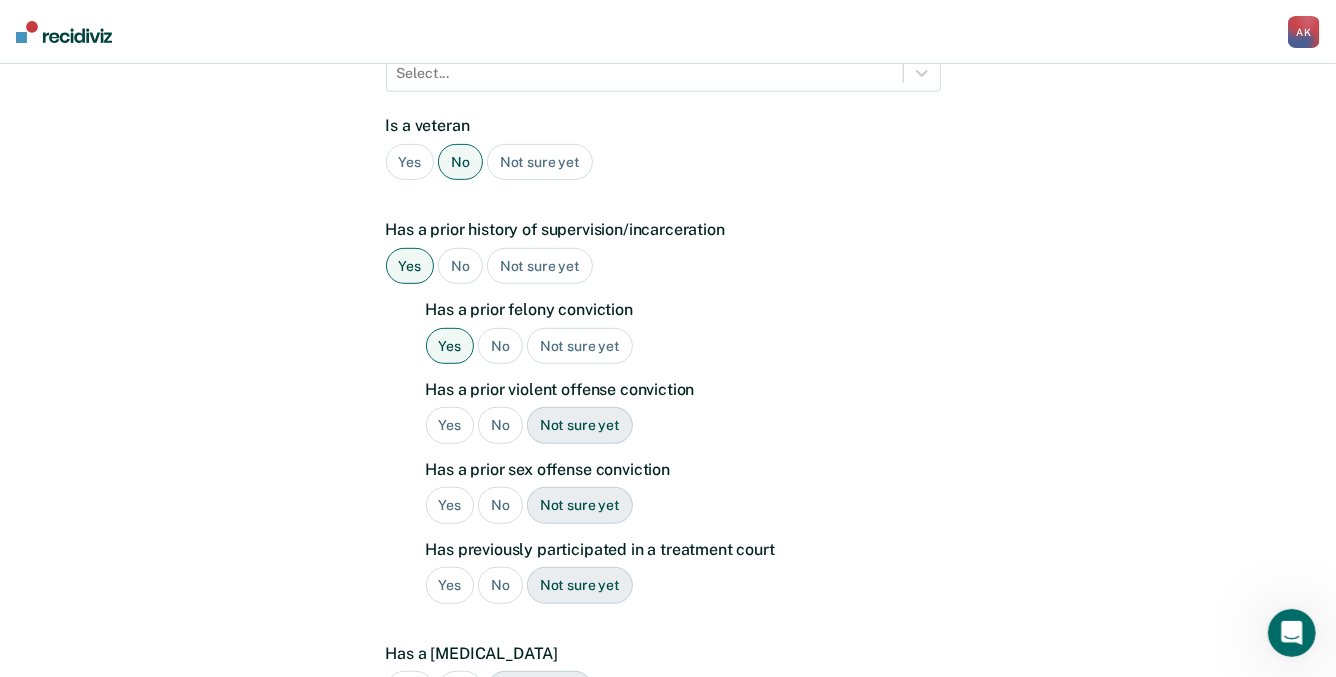 click on "No" at bounding box center [500, 505] 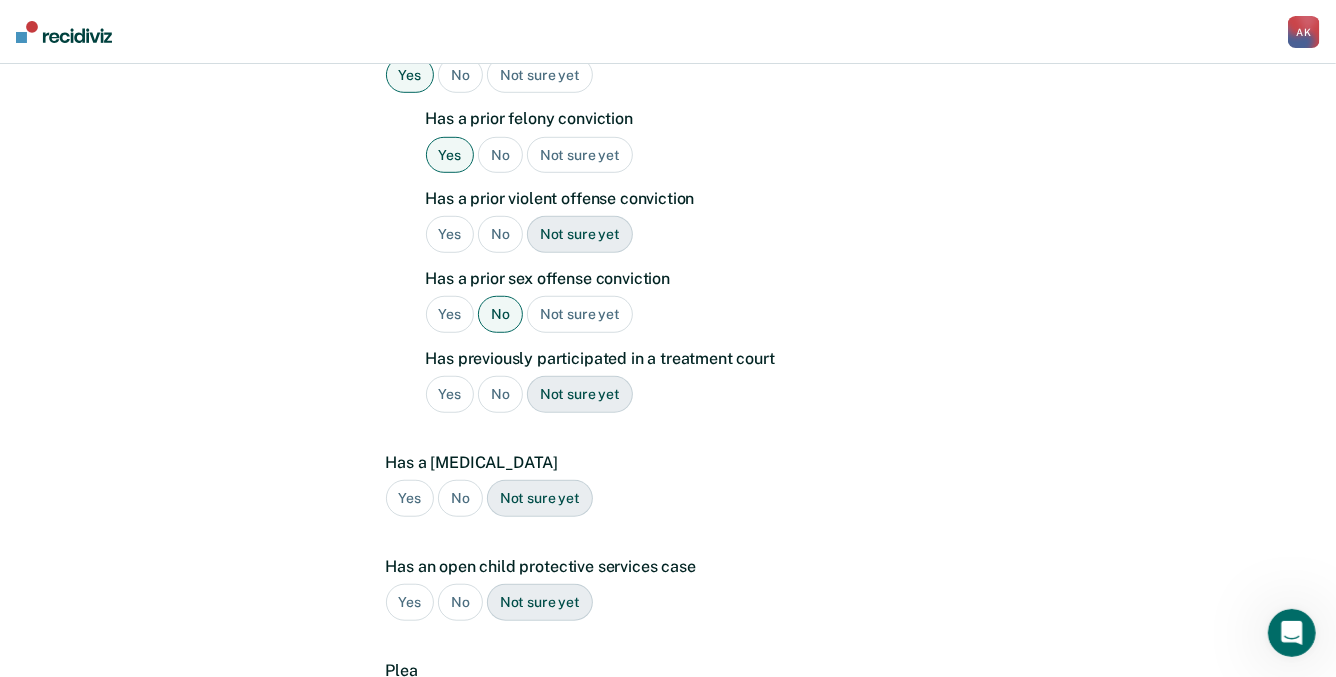 scroll, scrollTop: 647, scrollLeft: 0, axis: vertical 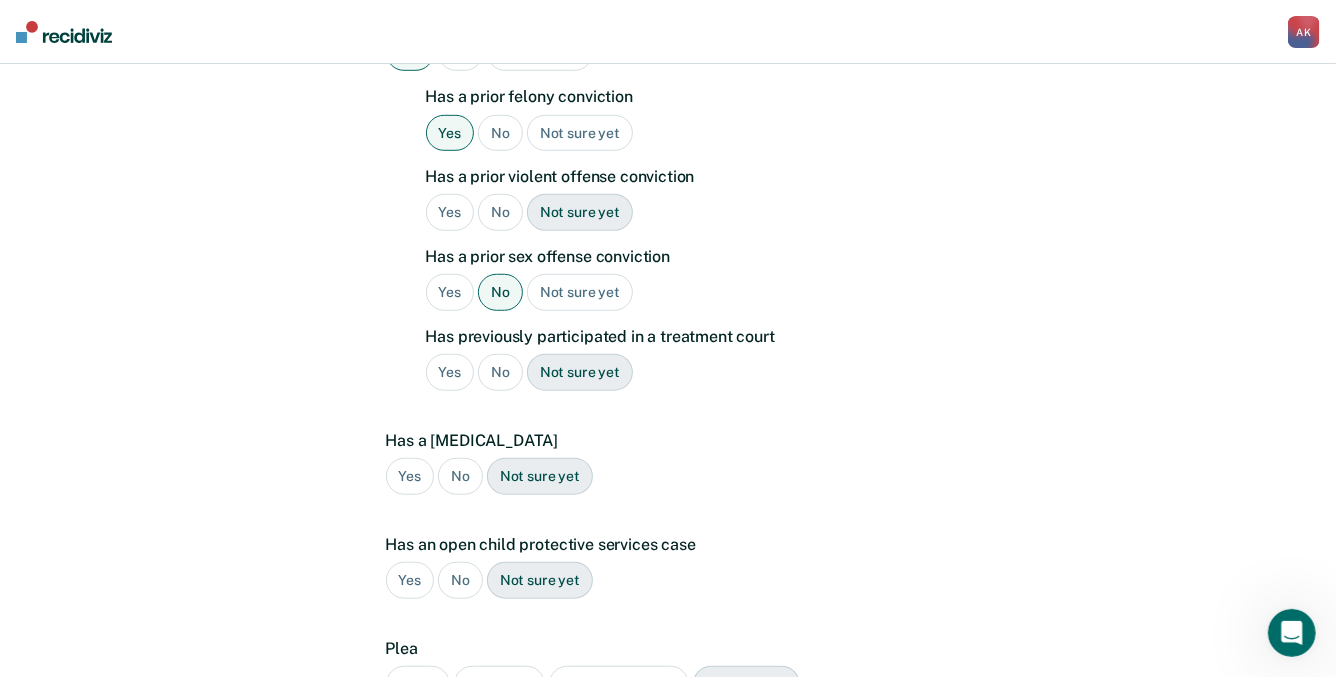 click on "No" at bounding box center [460, 476] 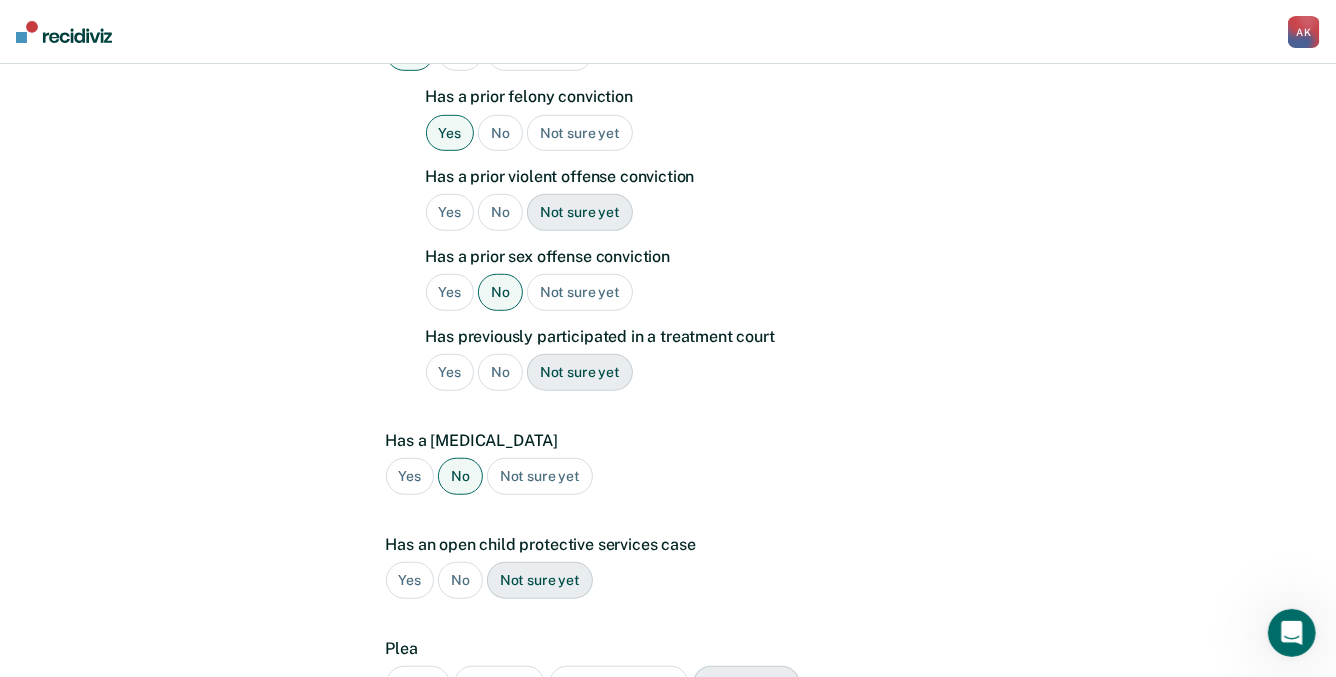 click on "No" at bounding box center (460, 580) 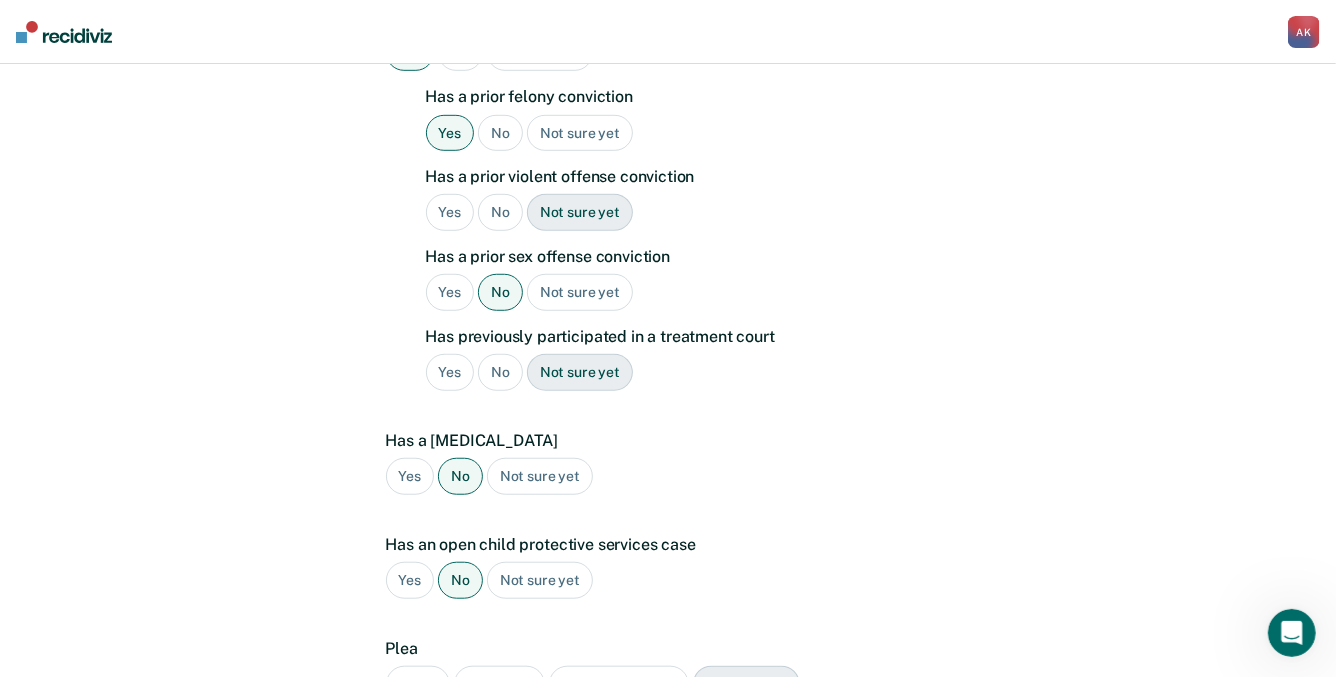 scroll, scrollTop: 823, scrollLeft: 0, axis: vertical 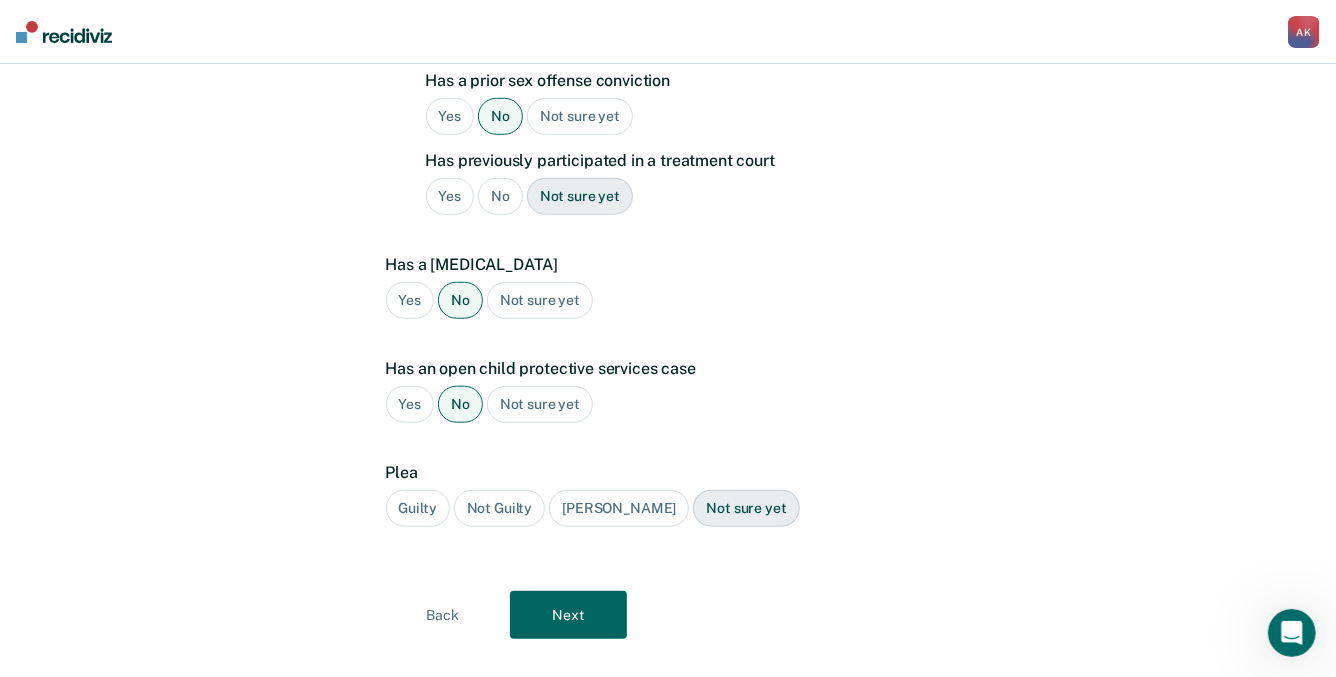 click on "Guilty" at bounding box center [418, 508] 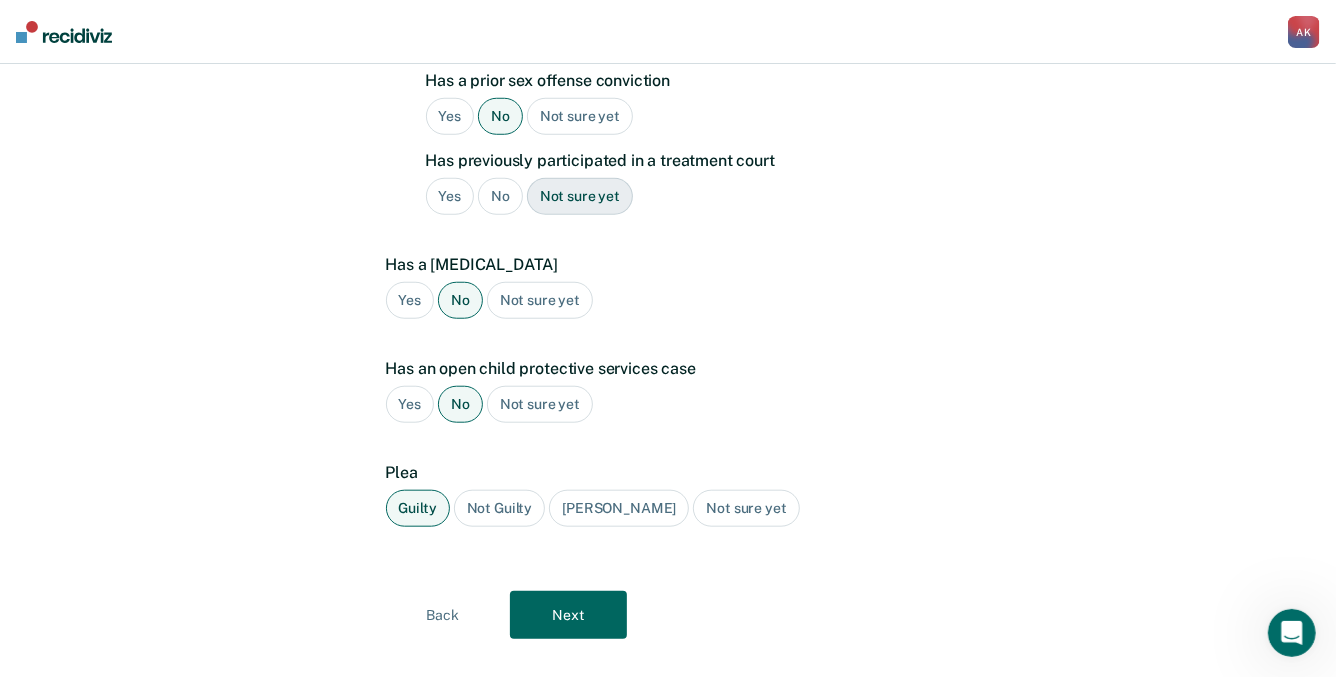 click on "Next" at bounding box center [568, 615] 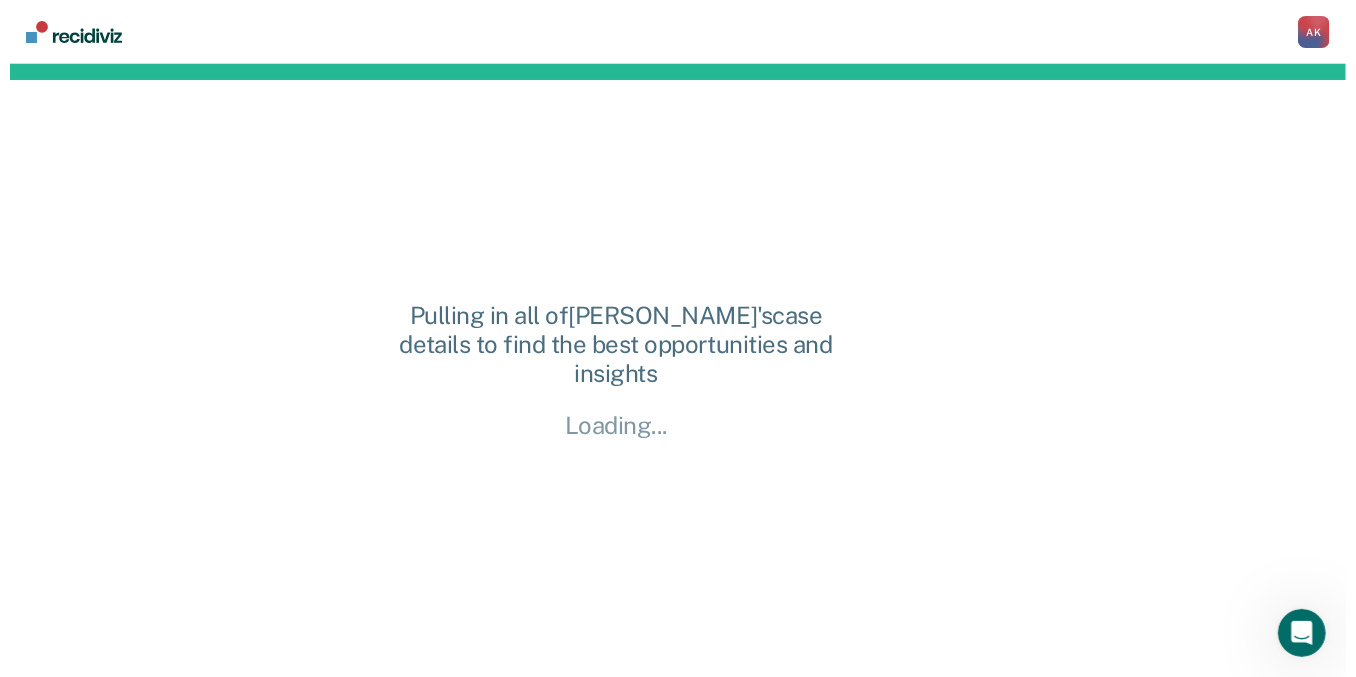 scroll, scrollTop: 0, scrollLeft: 0, axis: both 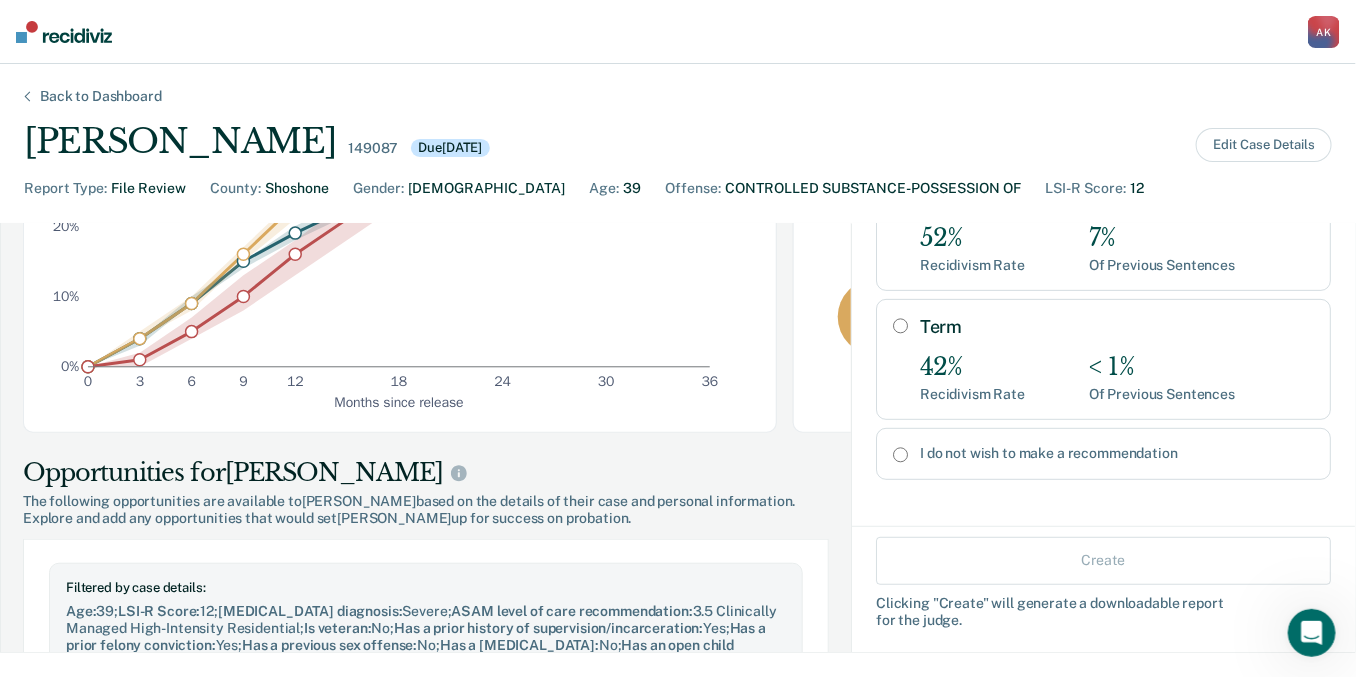 click on "Term" at bounding box center [900, 326] 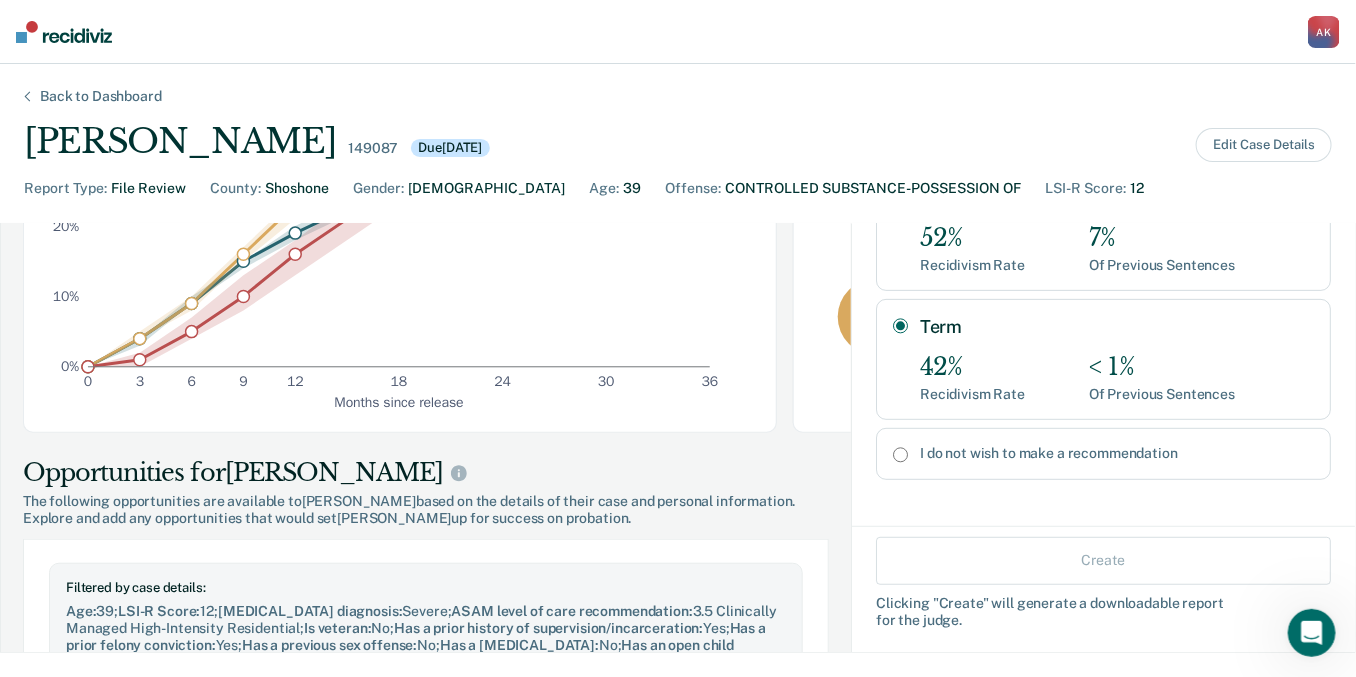radio on "true" 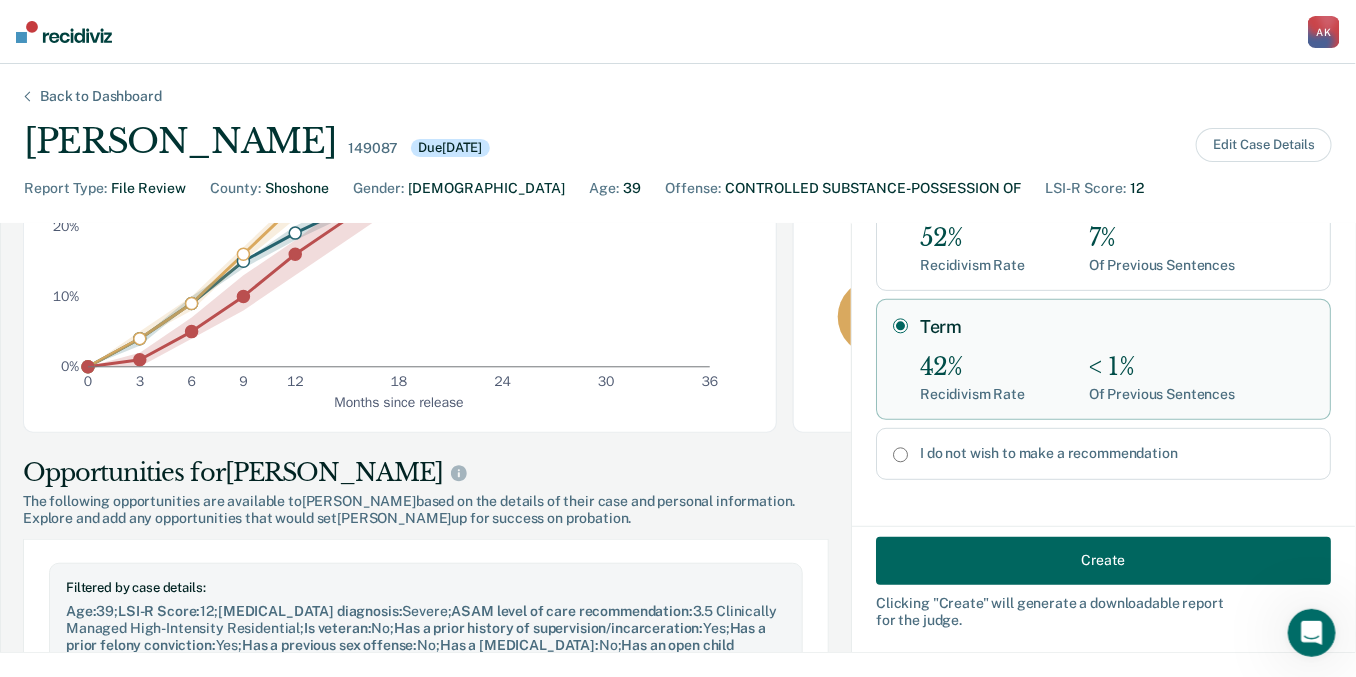 click on "Create" at bounding box center (1103, 560) 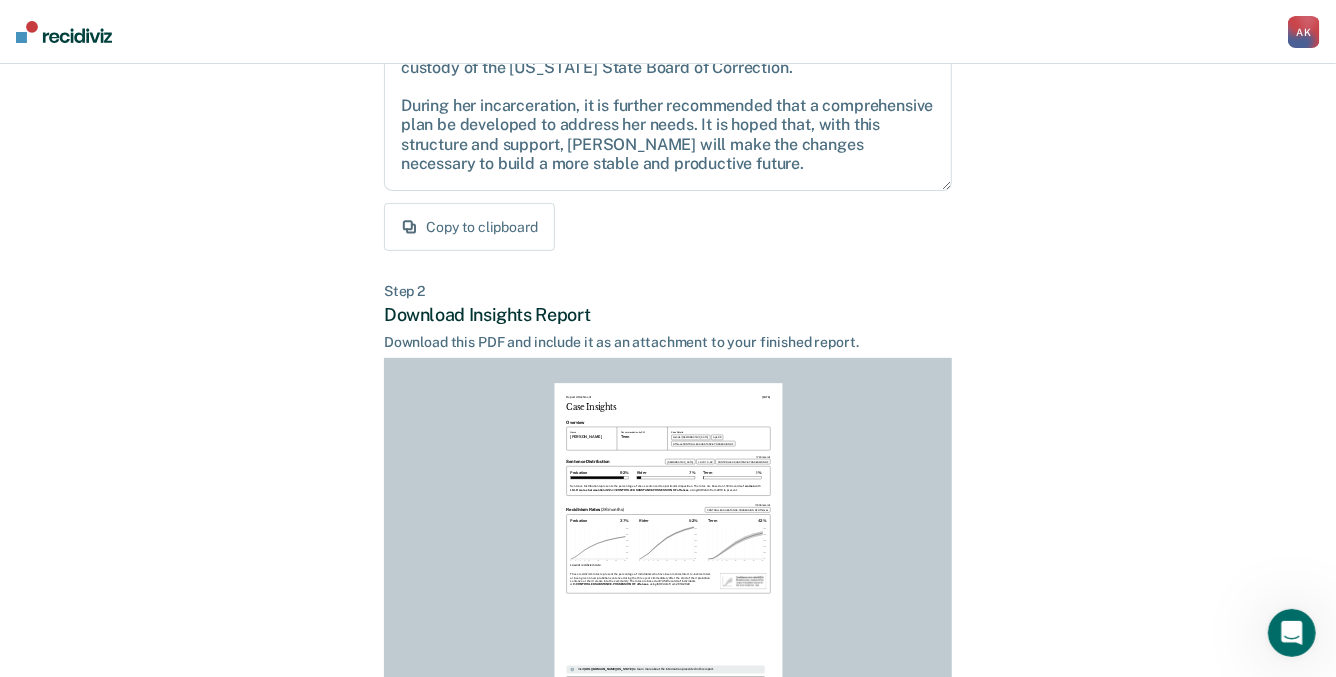 scroll, scrollTop: 462, scrollLeft: 0, axis: vertical 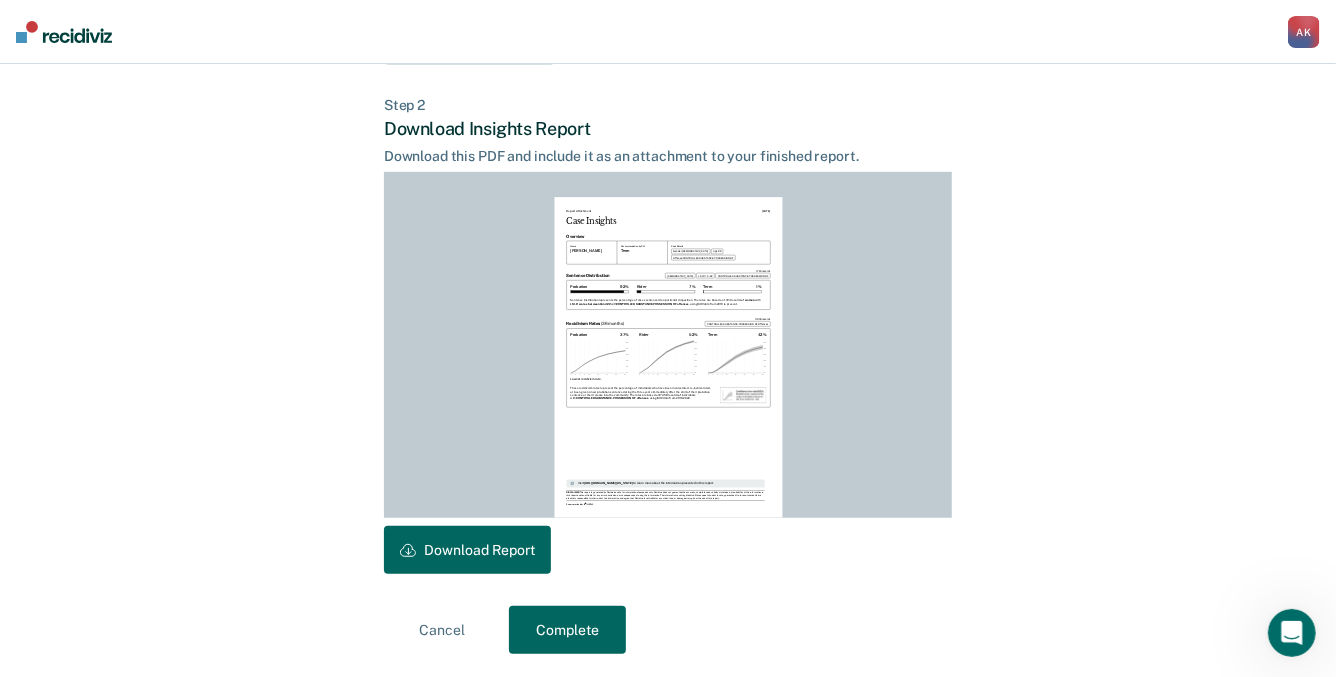 click on "Download Report" at bounding box center [467, 550] 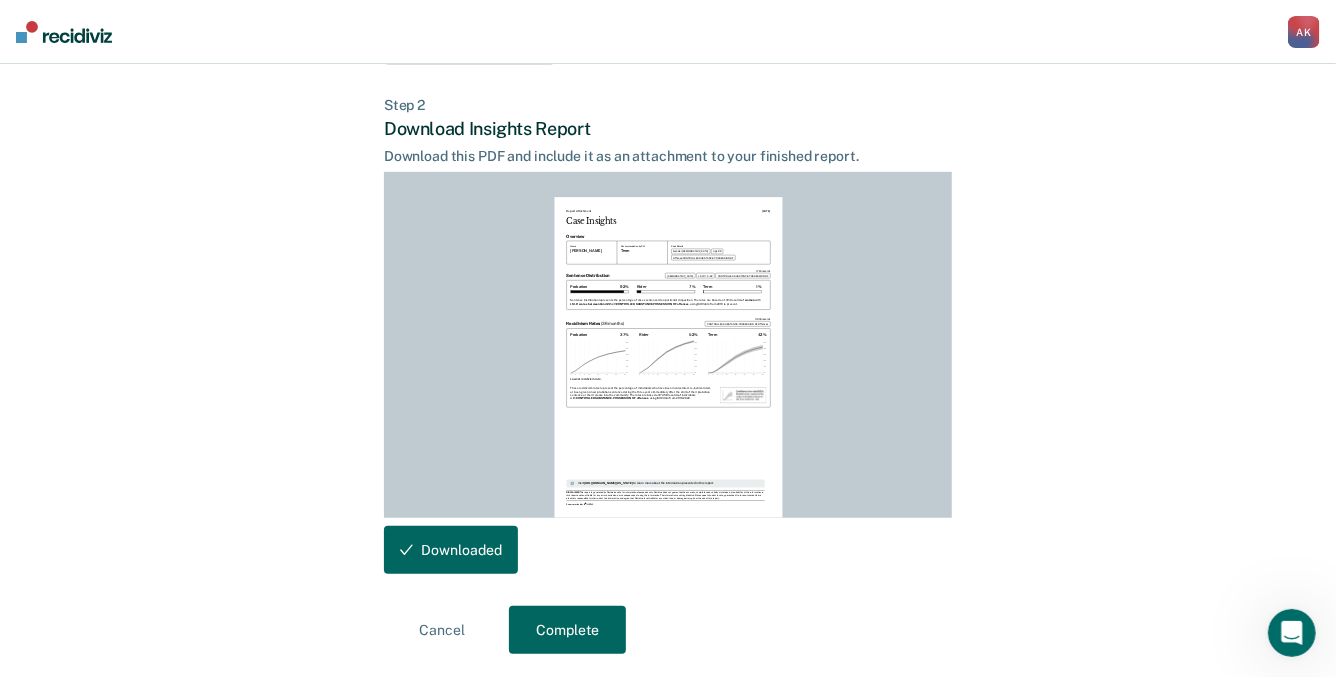 scroll, scrollTop: 0, scrollLeft: 0, axis: both 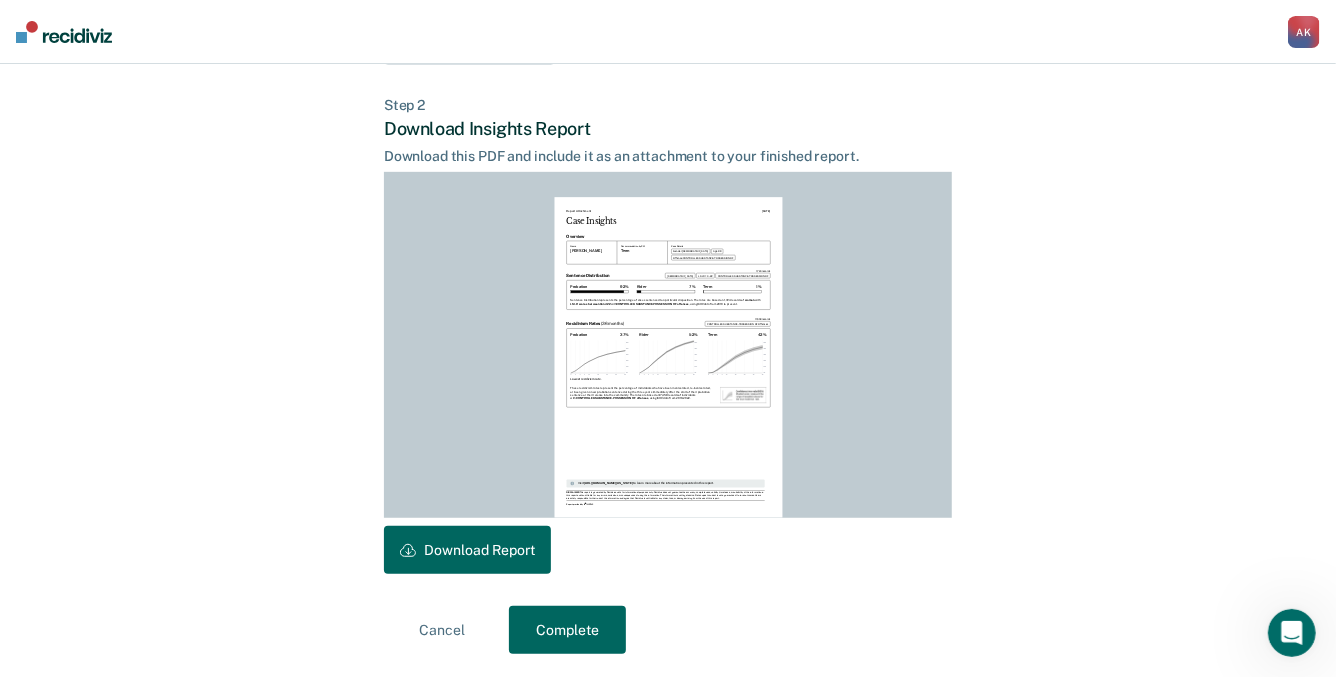 click on "Complete" at bounding box center [567, 630] 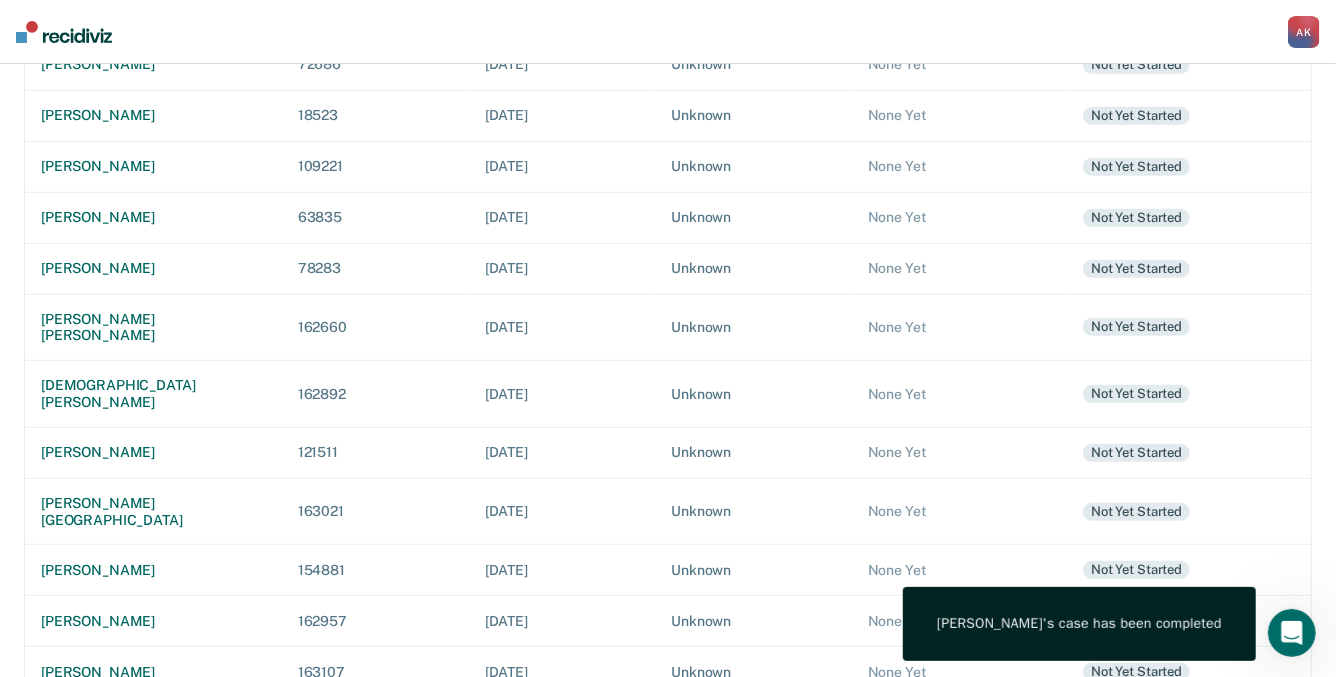 scroll, scrollTop: 0, scrollLeft: 0, axis: both 